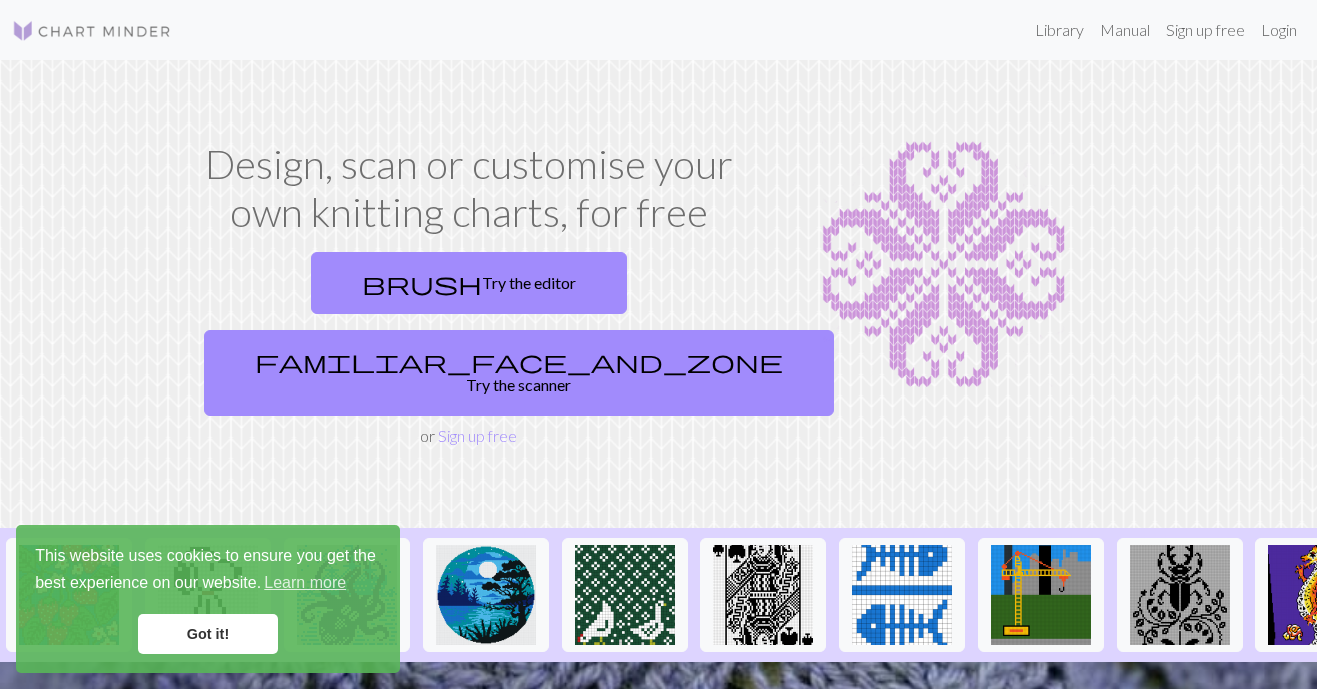 scroll, scrollTop: 0, scrollLeft: 0, axis: both 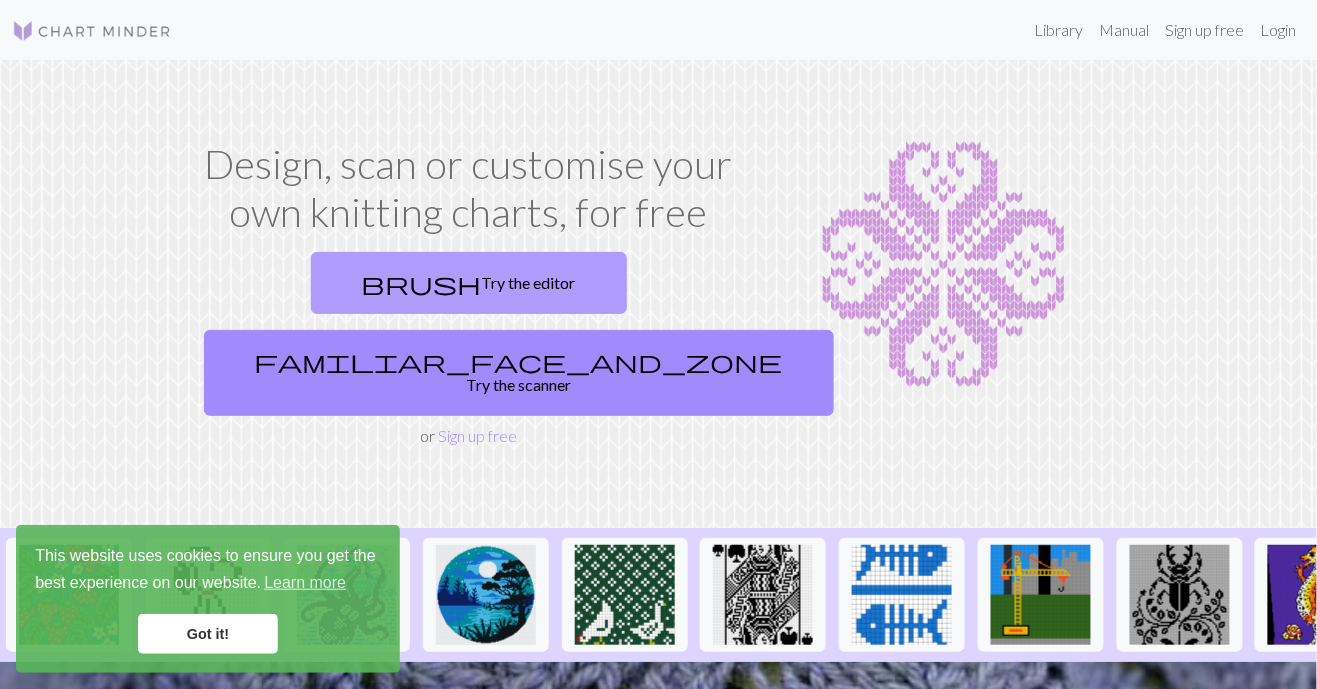 click on "brush  Try the editor" at bounding box center (469, 283) 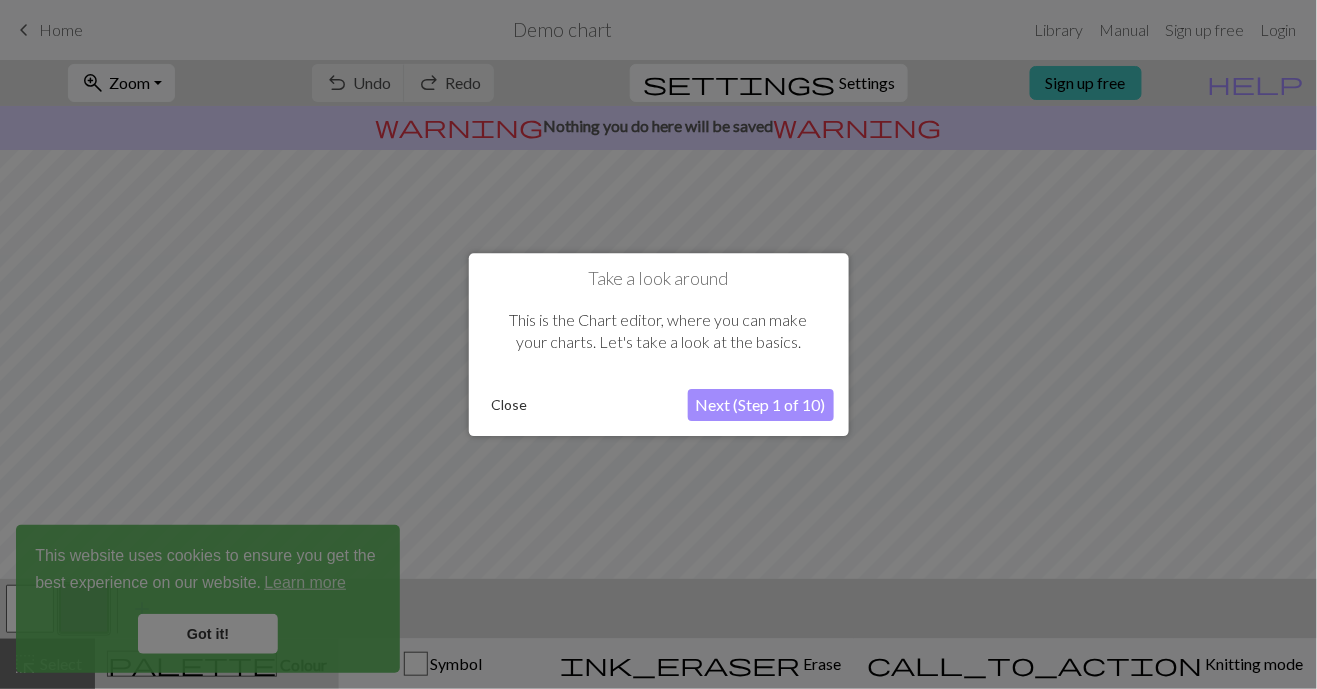 click on "Close" at bounding box center [510, 405] 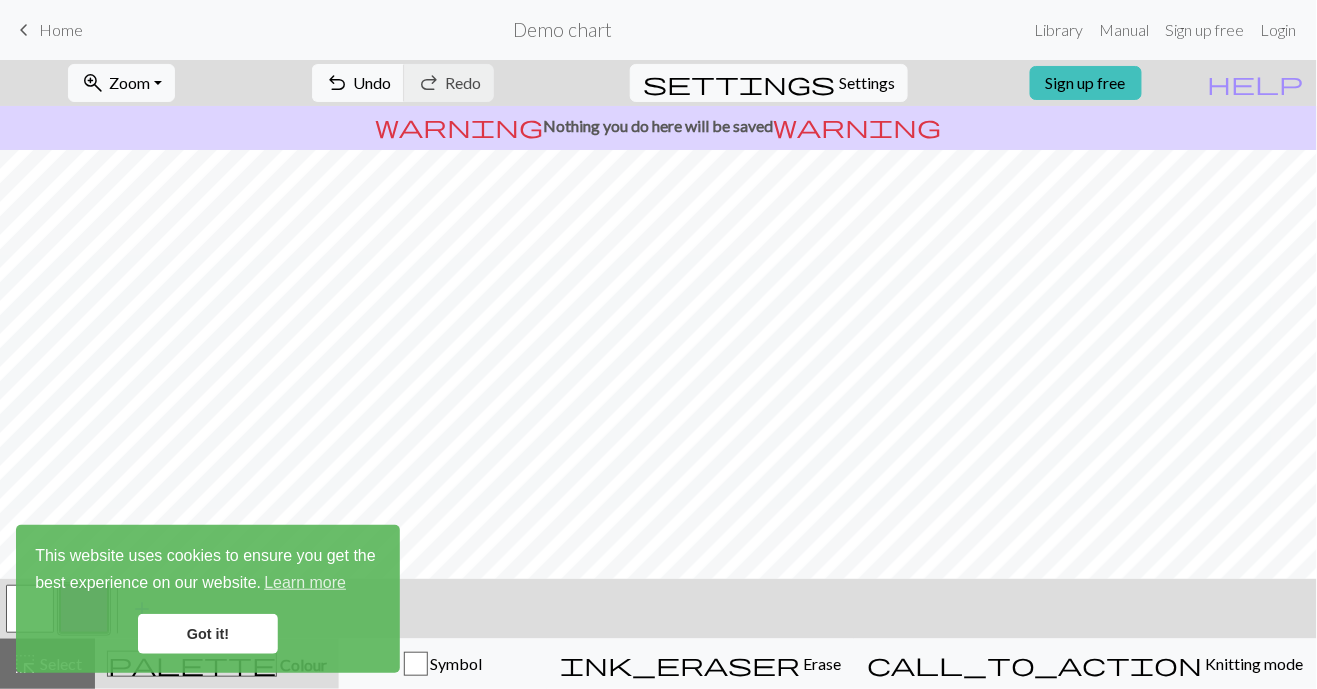 click on "Got it!" at bounding box center [208, 634] 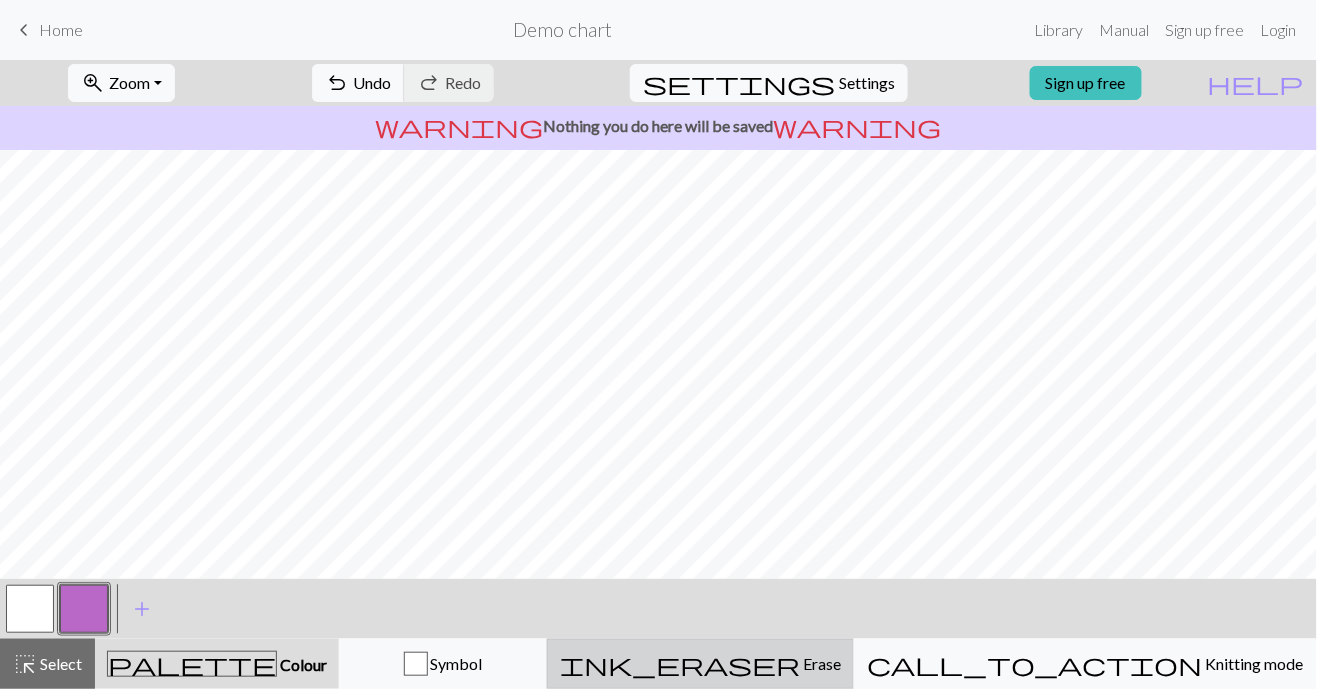 click on "ink_eraser" at bounding box center [680, 664] 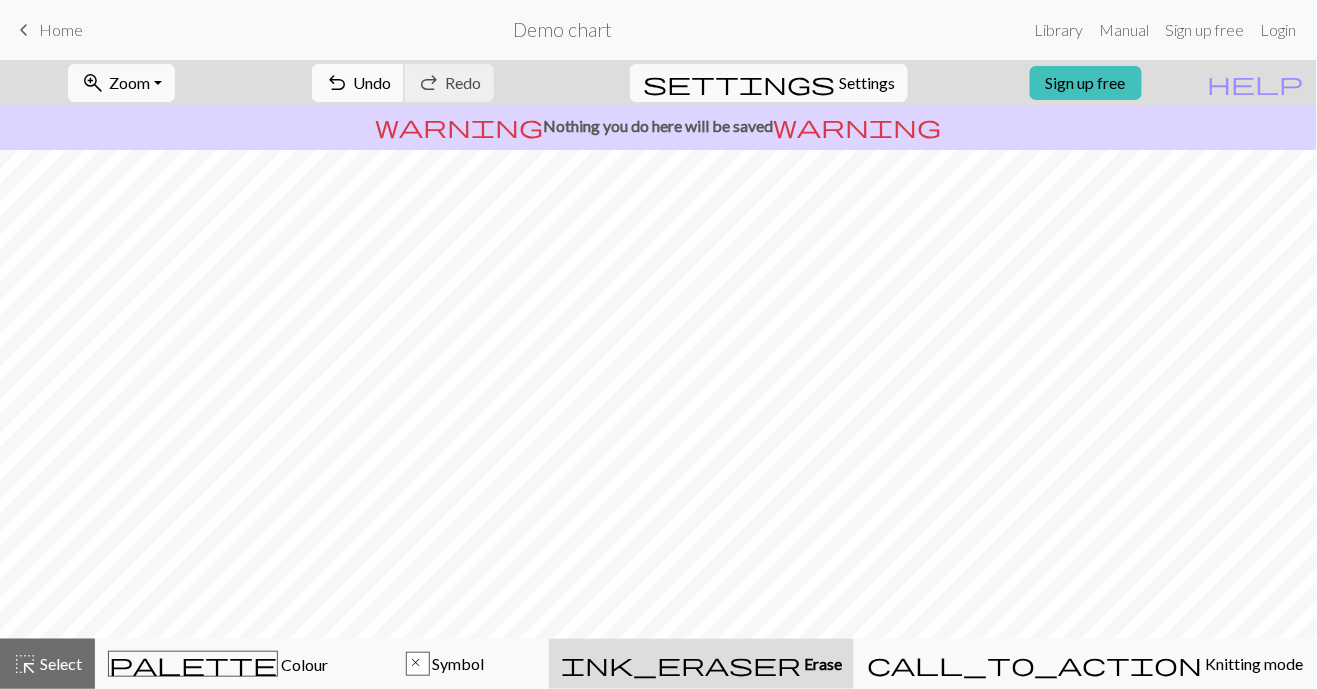click on "Undo" at bounding box center (372, 82) 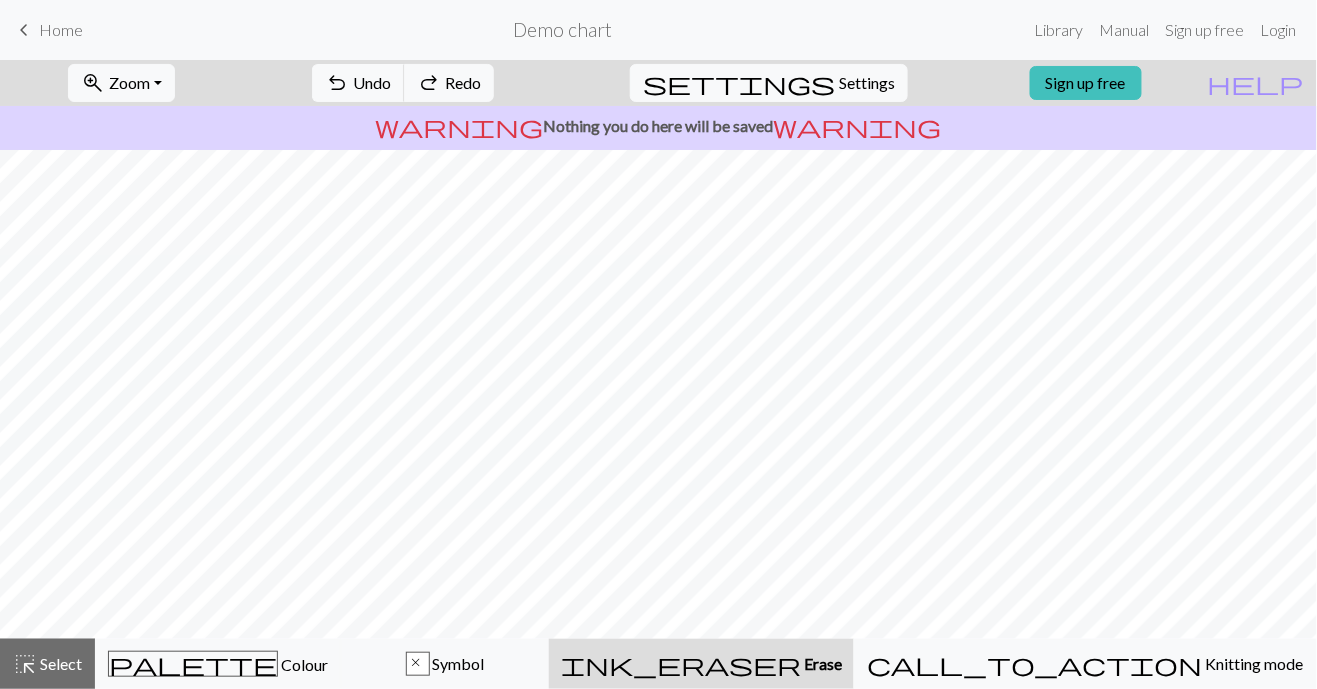 click on "keyboard_arrow_left" at bounding box center (24, 30) 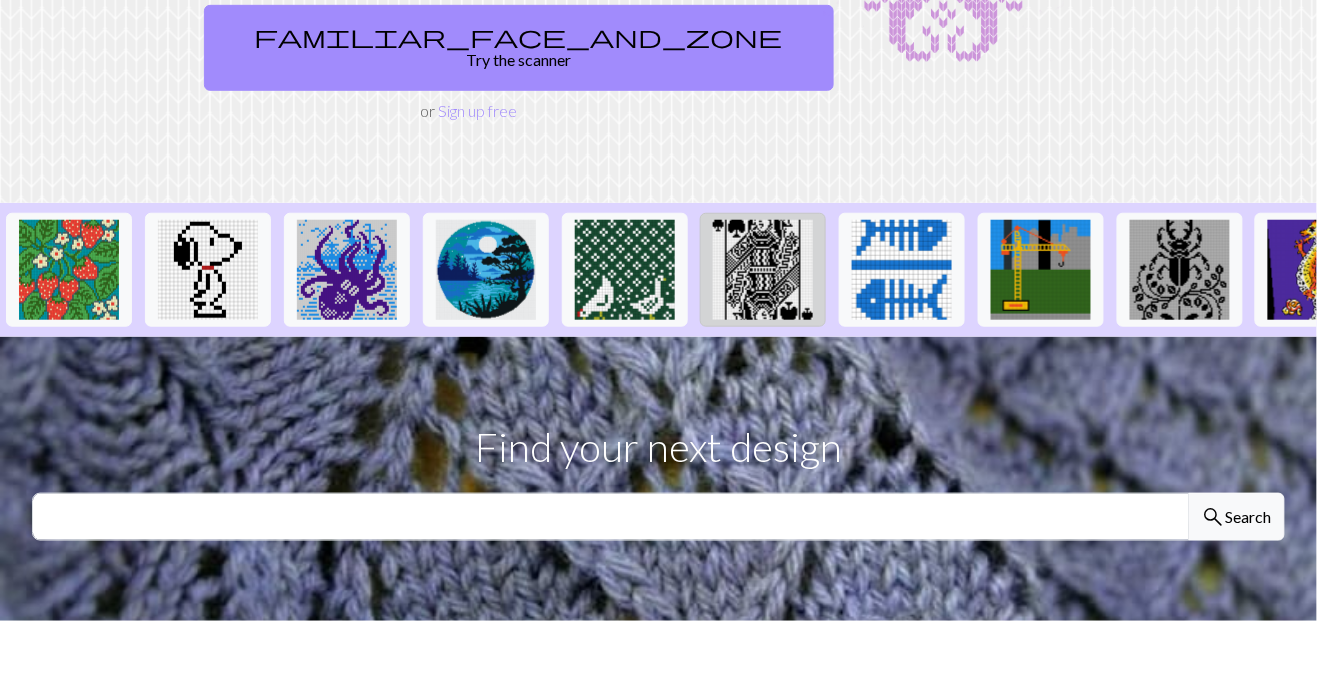 scroll, scrollTop: 321, scrollLeft: 0, axis: vertical 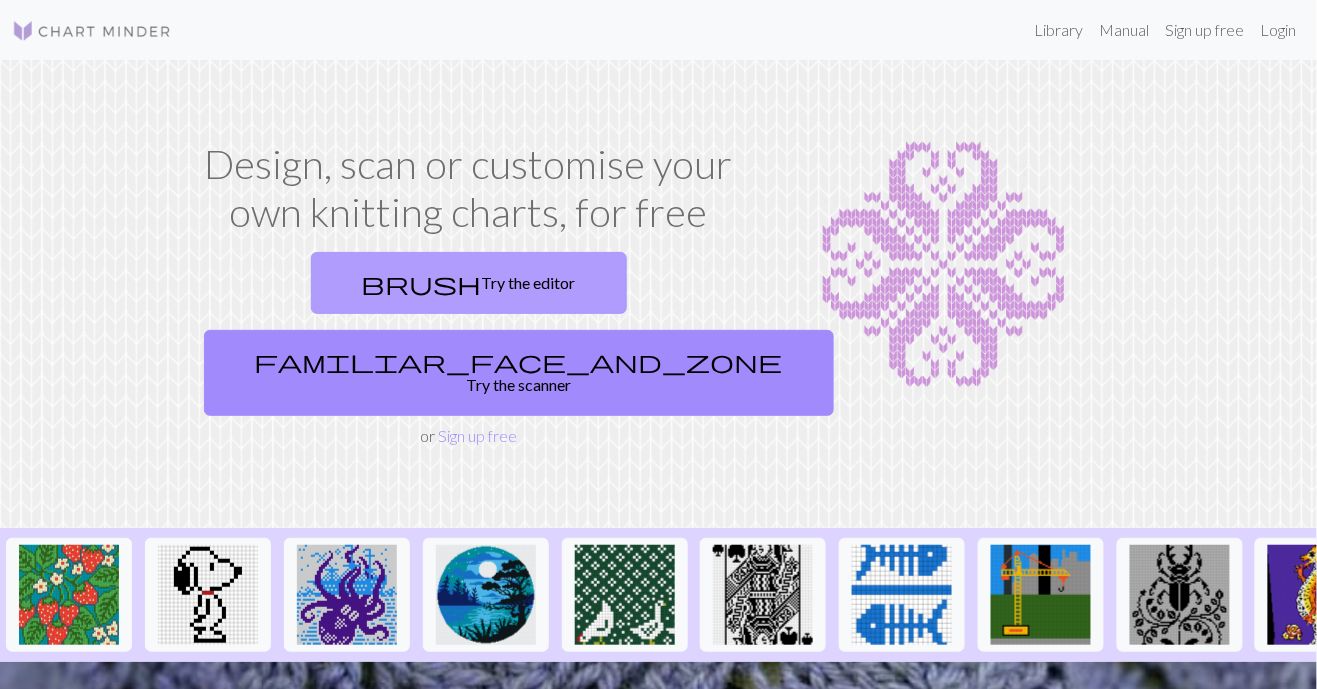 click on "brush  Try the editor" at bounding box center [469, 283] 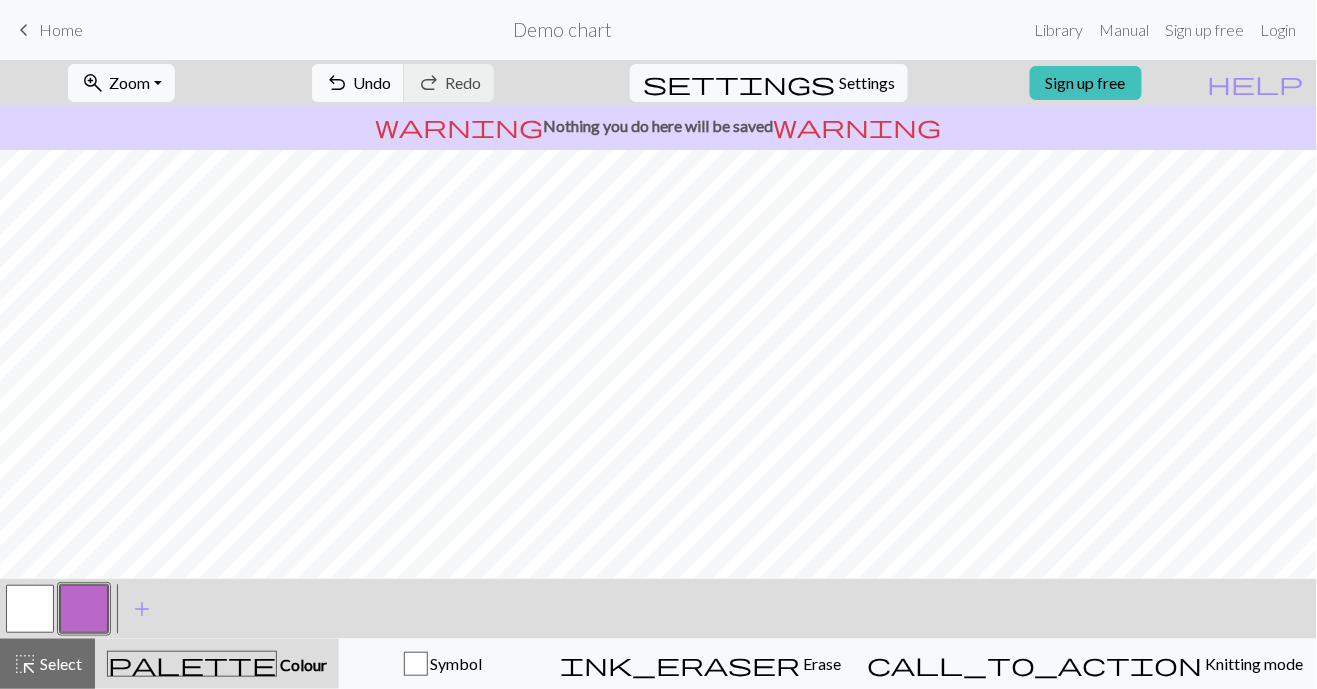 click on "keyboard_arrow_left   Home" at bounding box center [47, 30] 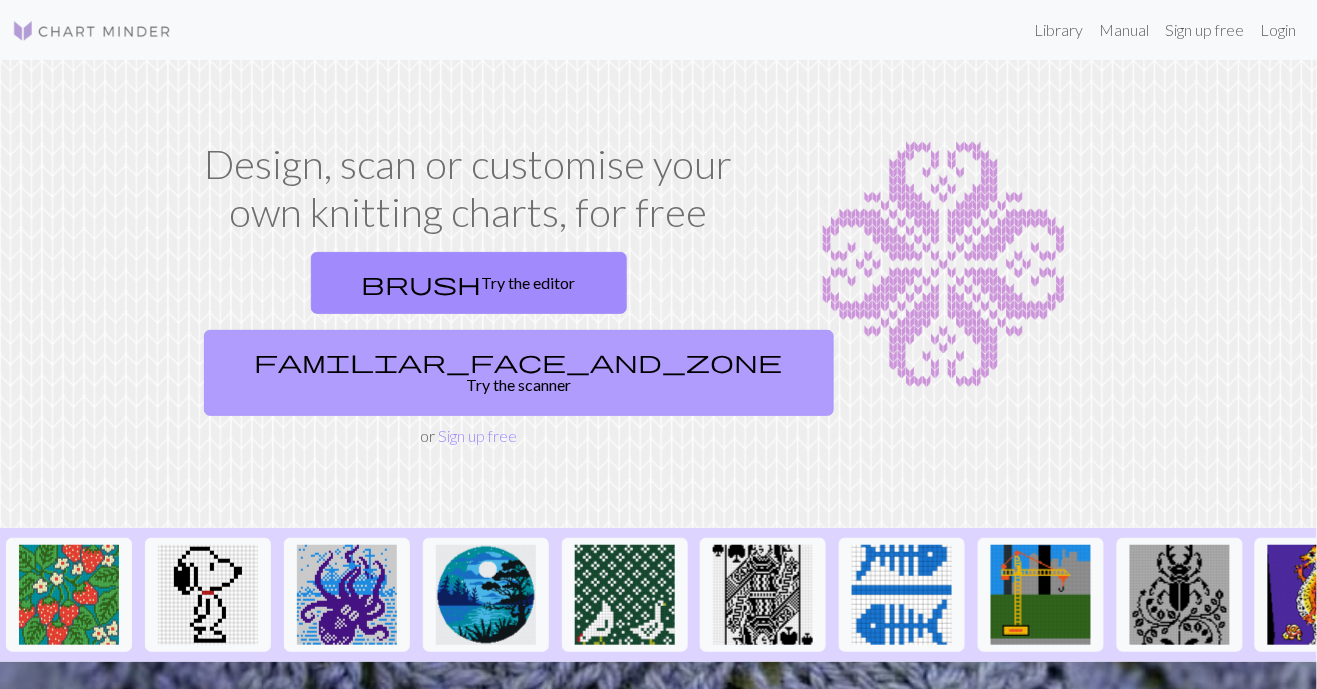 click on "familiar_face_and_zone  Try the scanner" at bounding box center [519, 373] 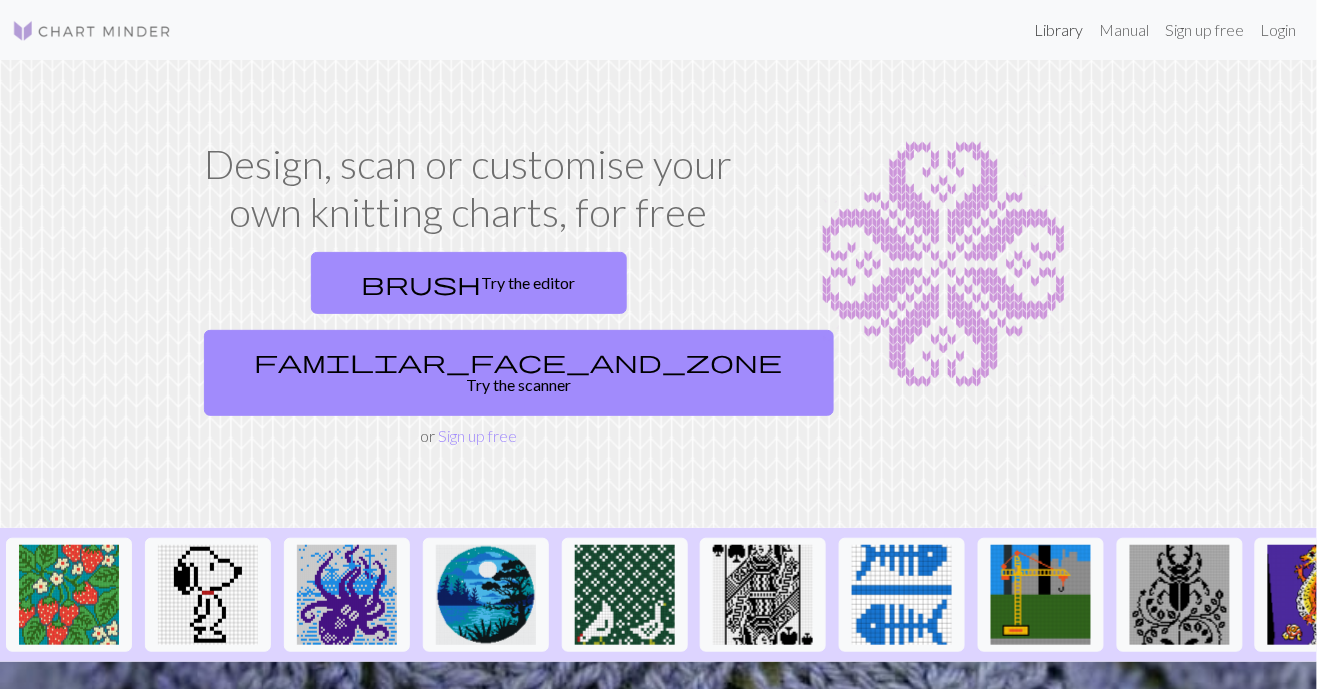 click on "Library" at bounding box center (1059, 30) 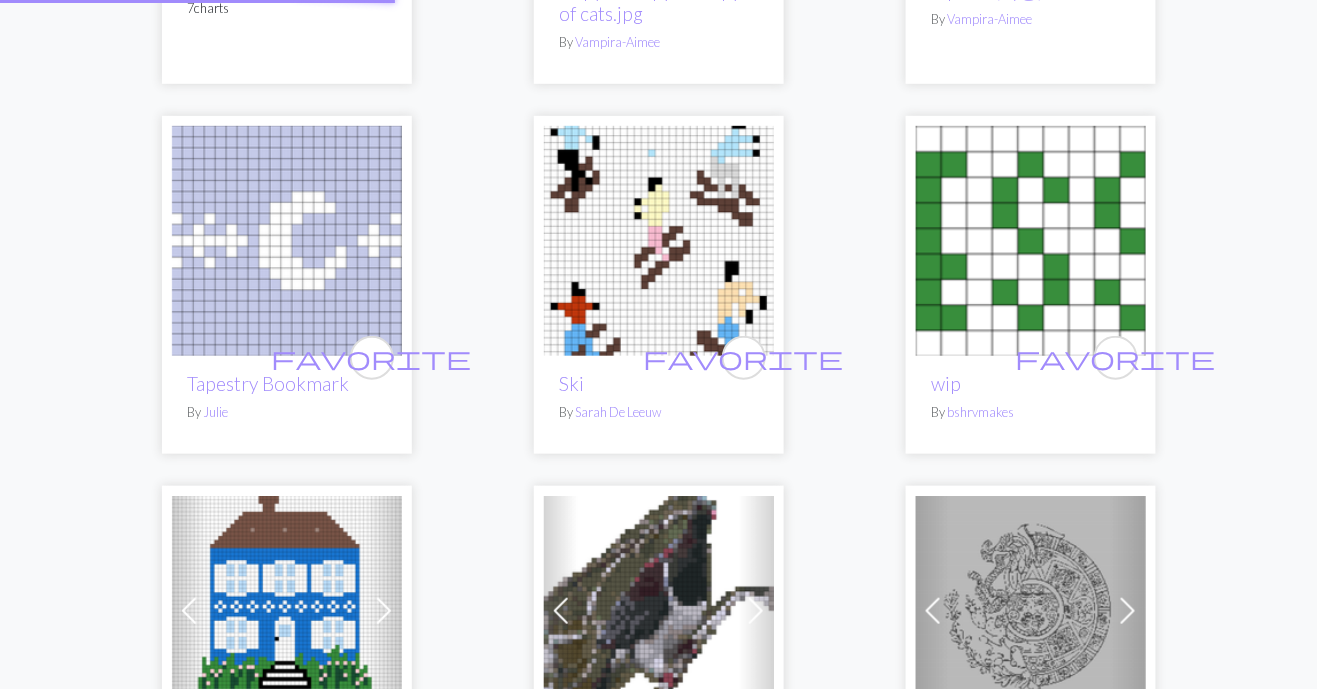 scroll, scrollTop: 0, scrollLeft: 0, axis: both 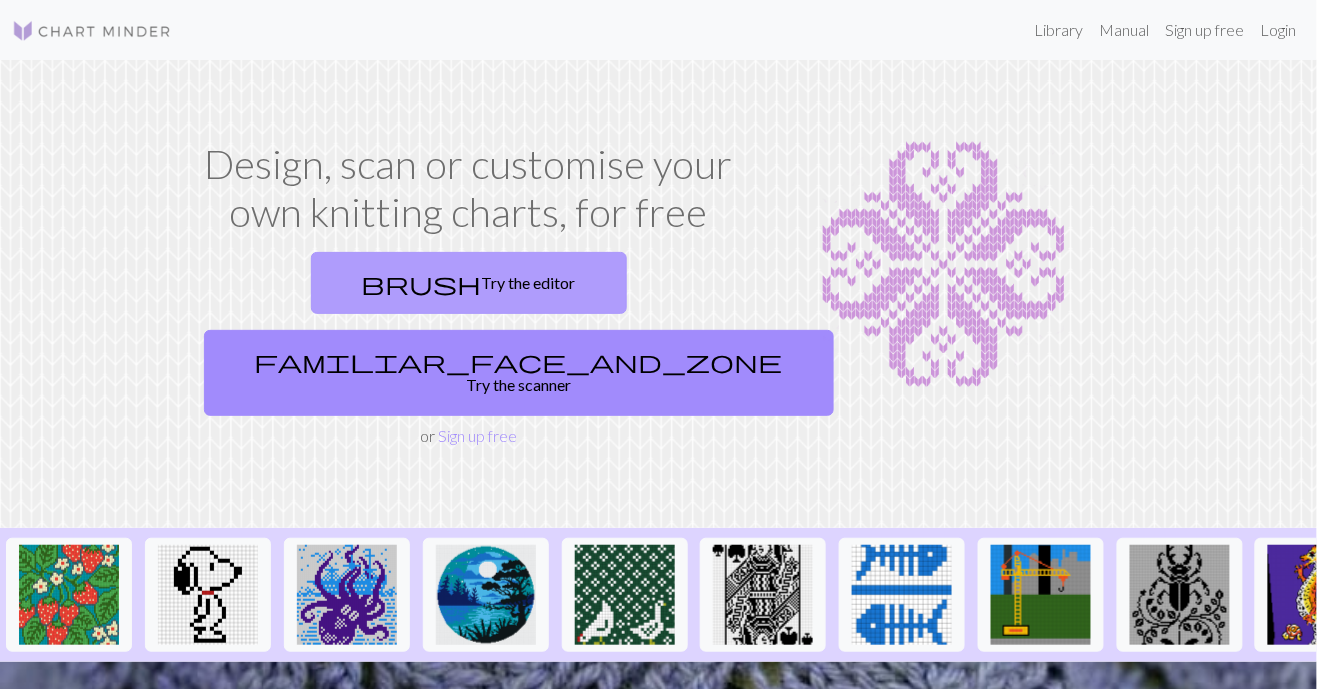 click on "brush  Try the editor" at bounding box center (469, 283) 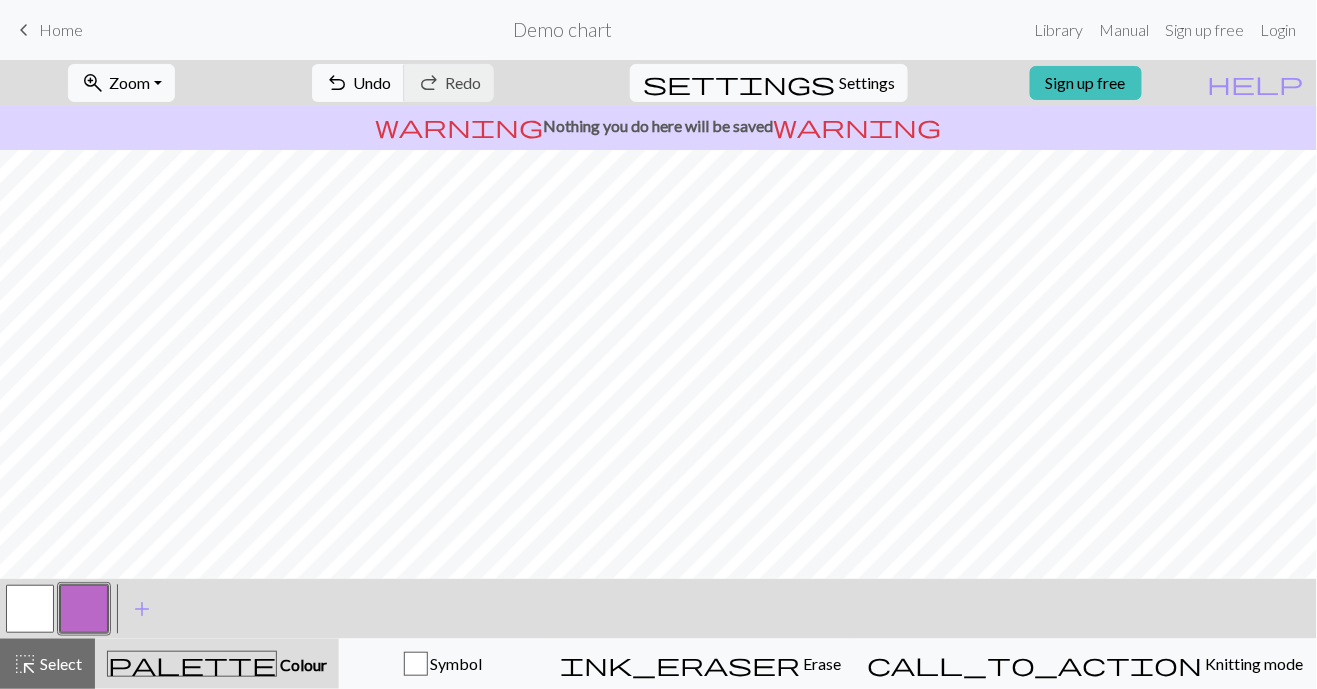 click at bounding box center (84, 609) 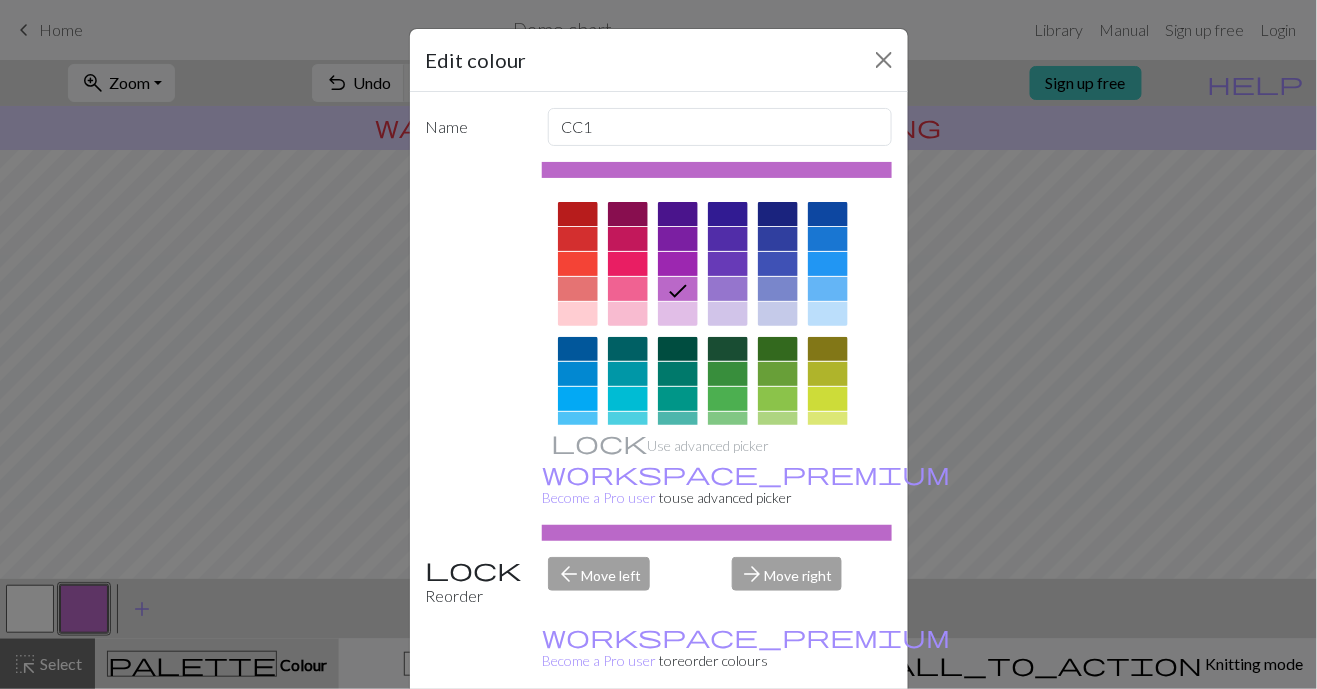 click at bounding box center [578, 349] 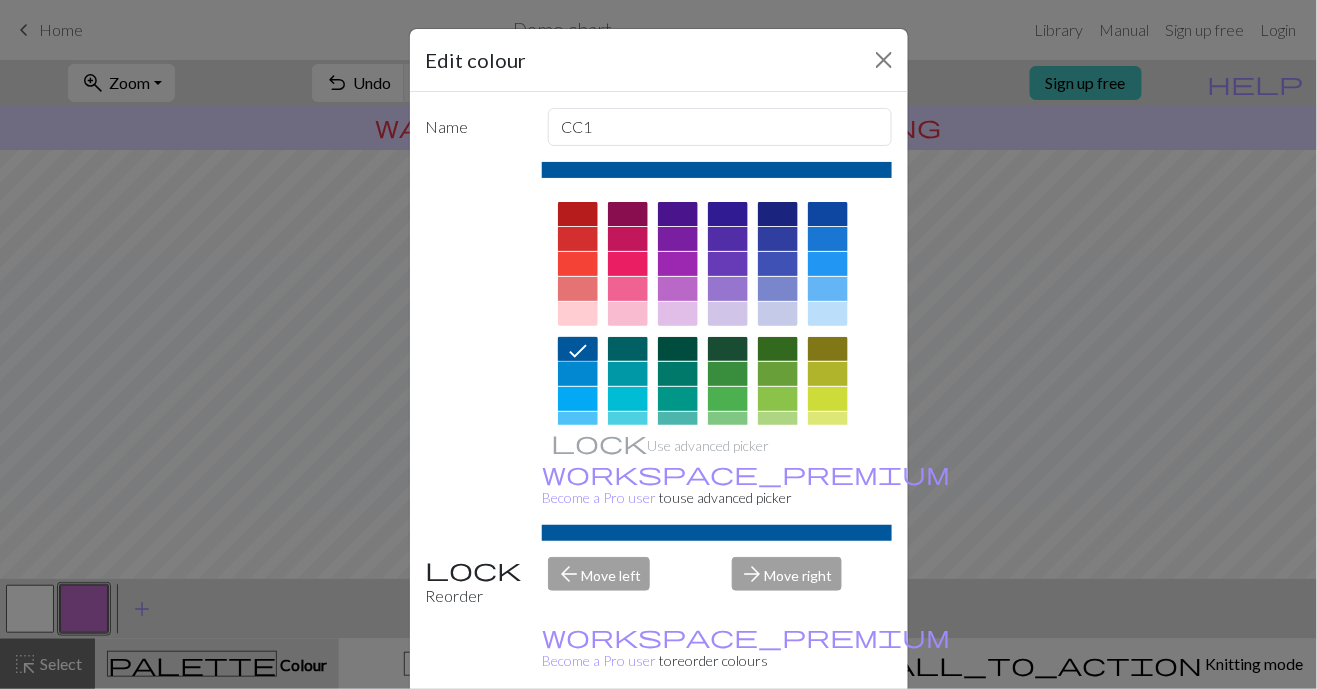 click on "Edit colour Name CC1 Use advanced picker workspace_premium Become a Pro user   to  use advanced picker Reorder arrow_back Move left arrow_forward Move right workspace_premium Become a Pro user   to  reorder colours Delete Done Cancel" at bounding box center [658, 344] 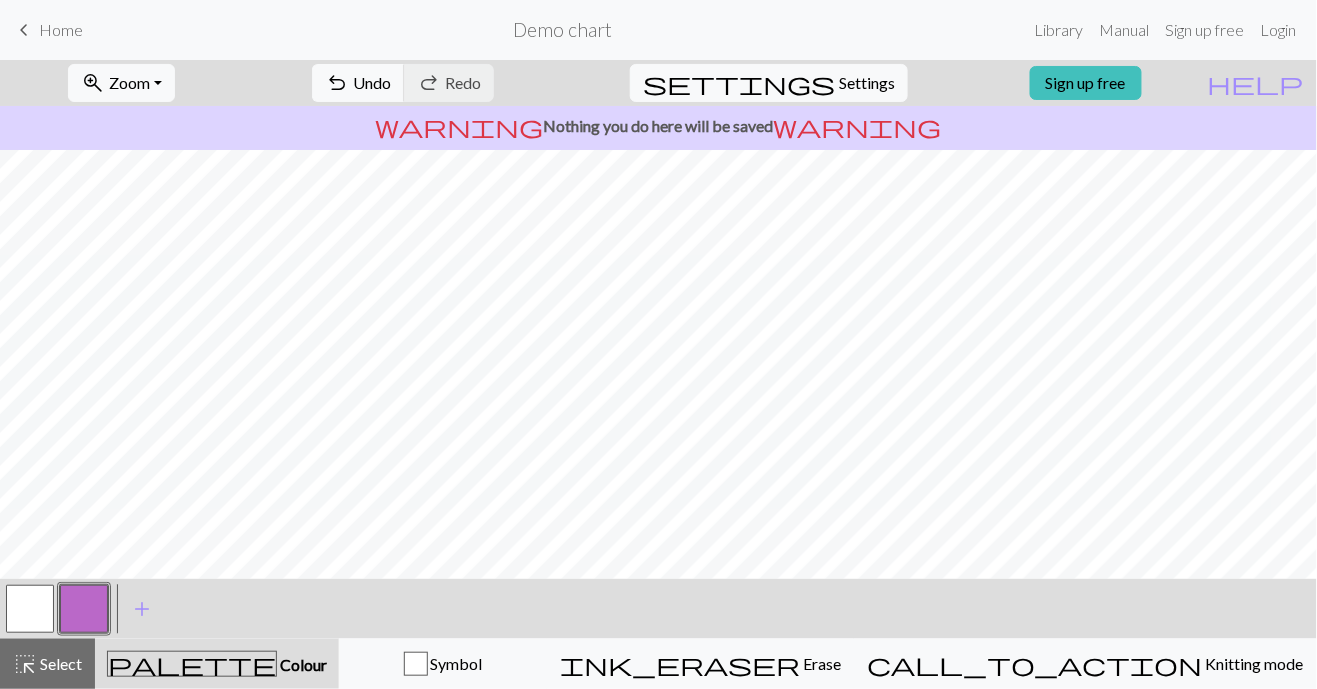 click at bounding box center (84, 609) 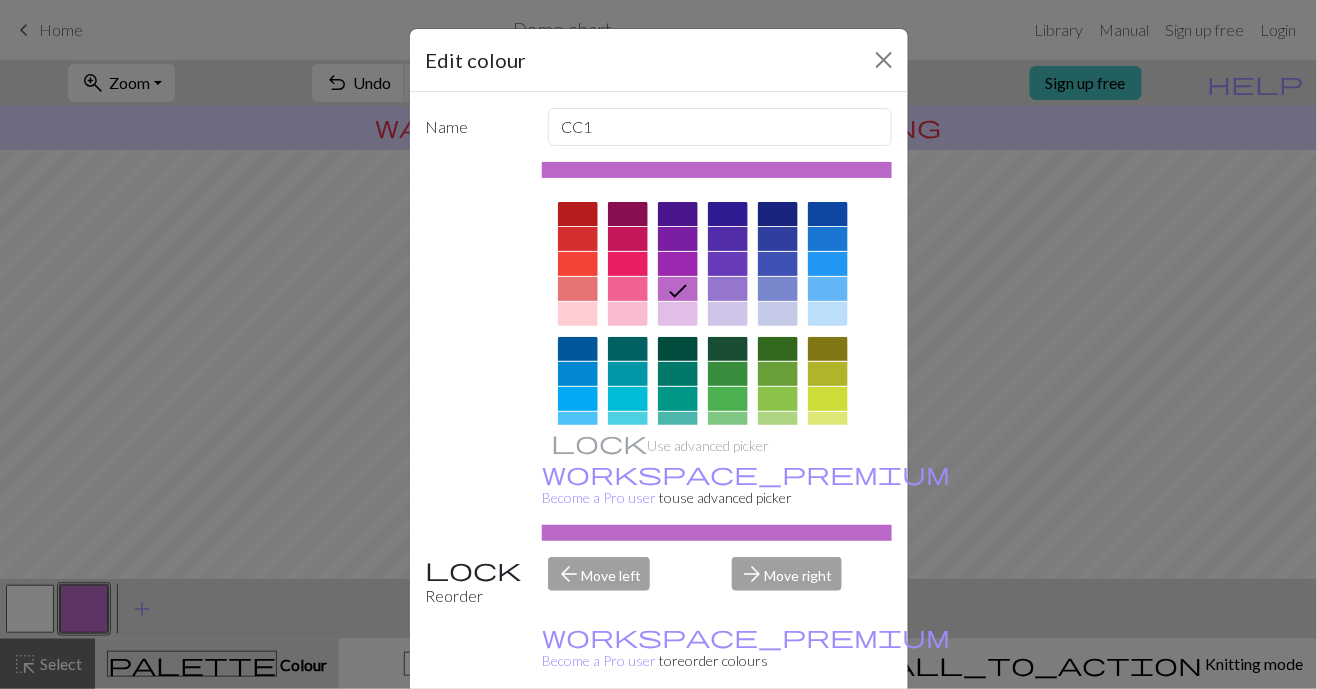 click at bounding box center [578, 374] 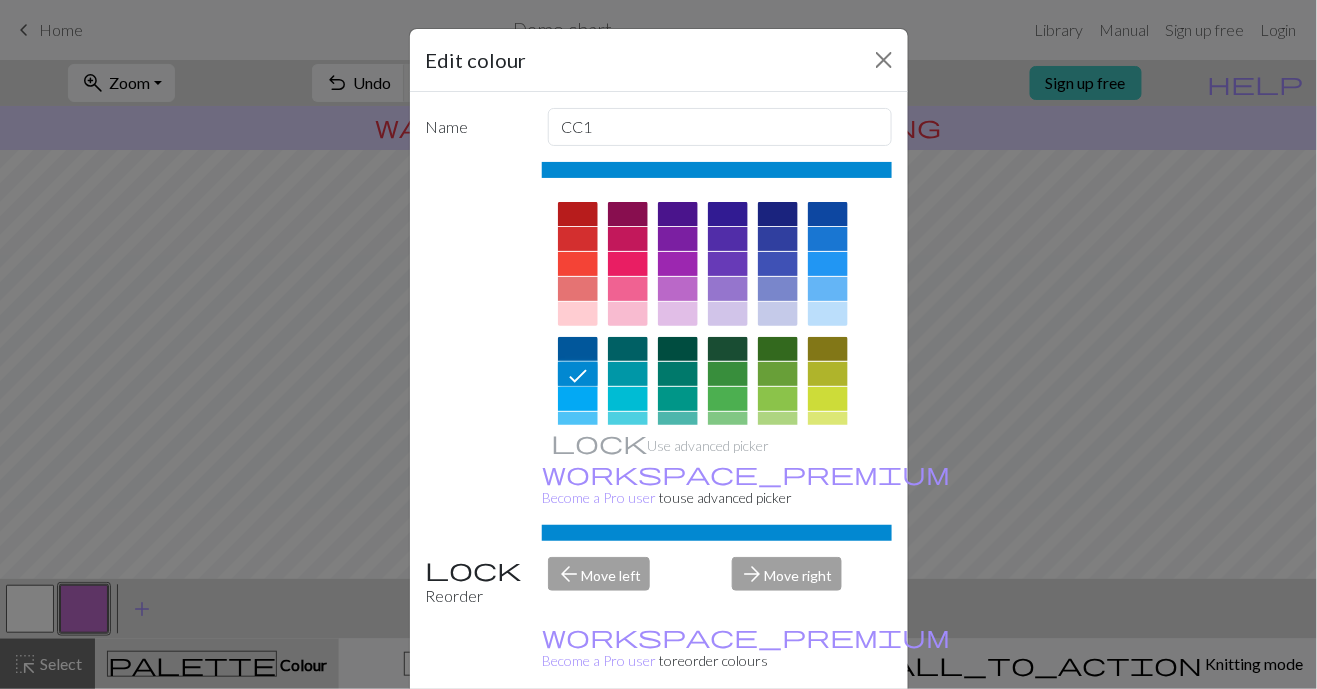click on "arrow_forward Move right" at bounding box center [812, 582] 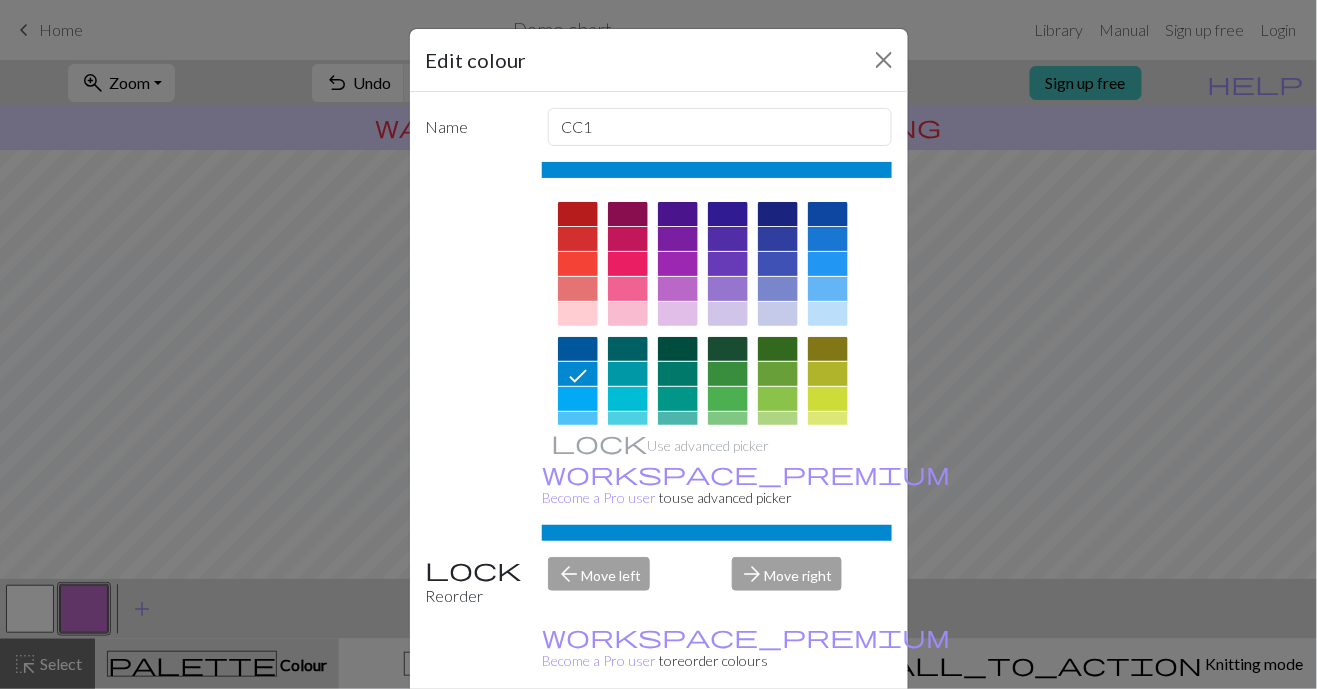 click on "arrow_forward Move right" at bounding box center [812, 582] 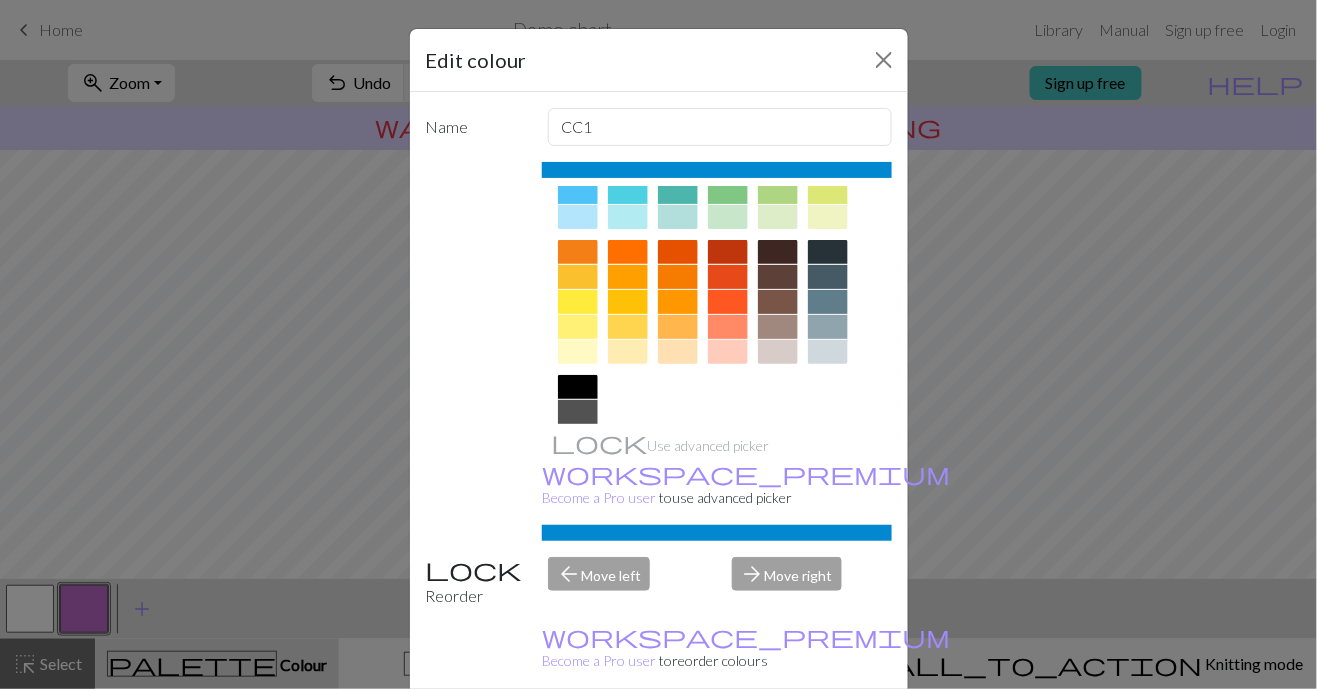scroll, scrollTop: 145, scrollLeft: 0, axis: vertical 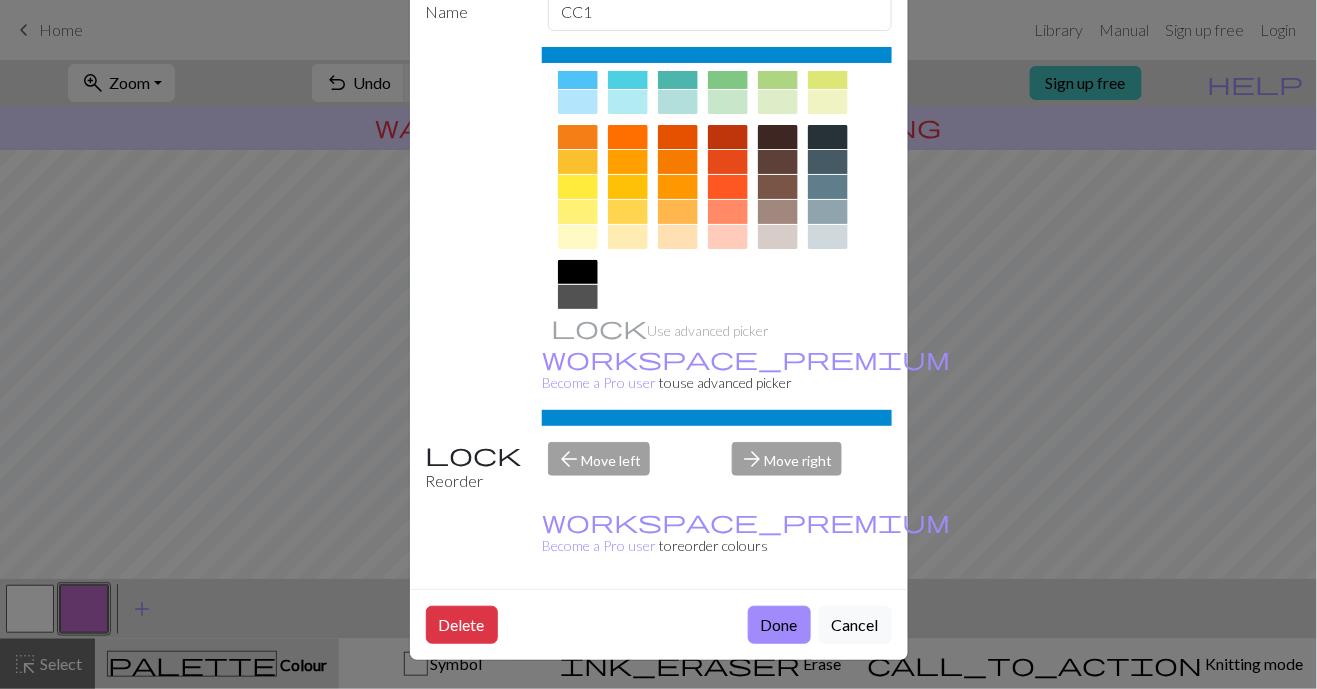 click on "Done" at bounding box center (779, 625) 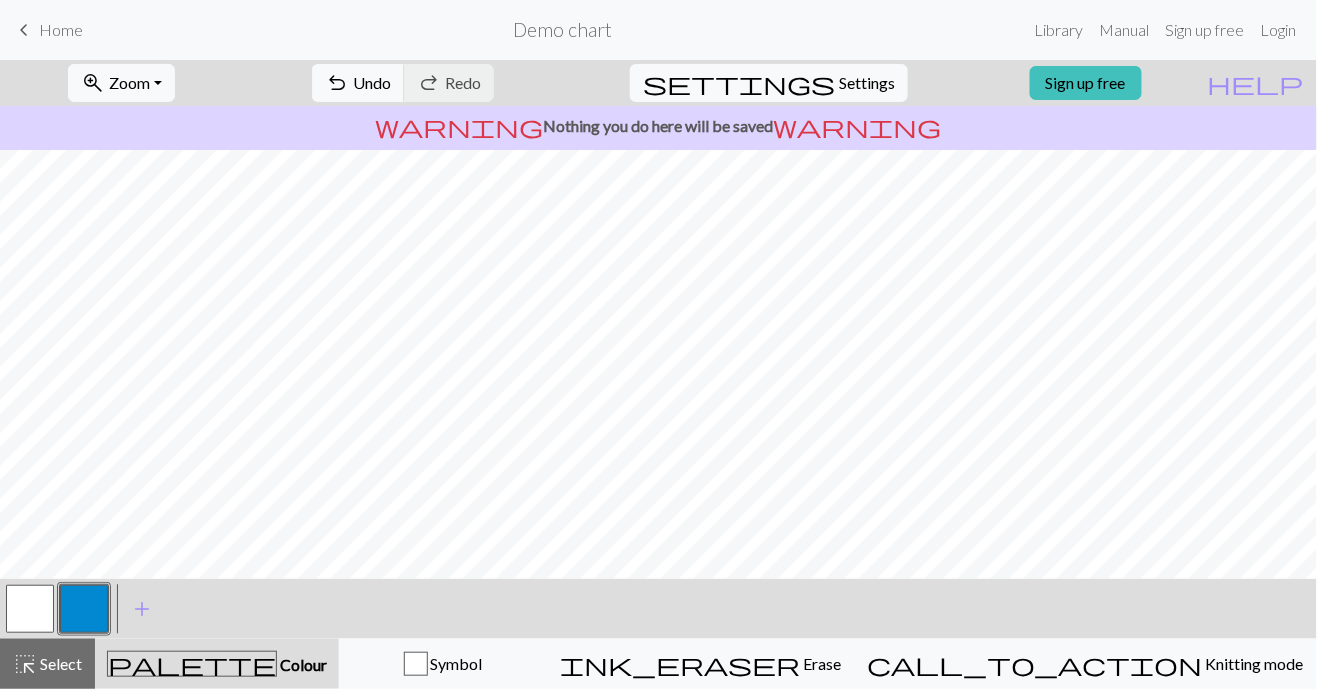 click at bounding box center (30, 609) 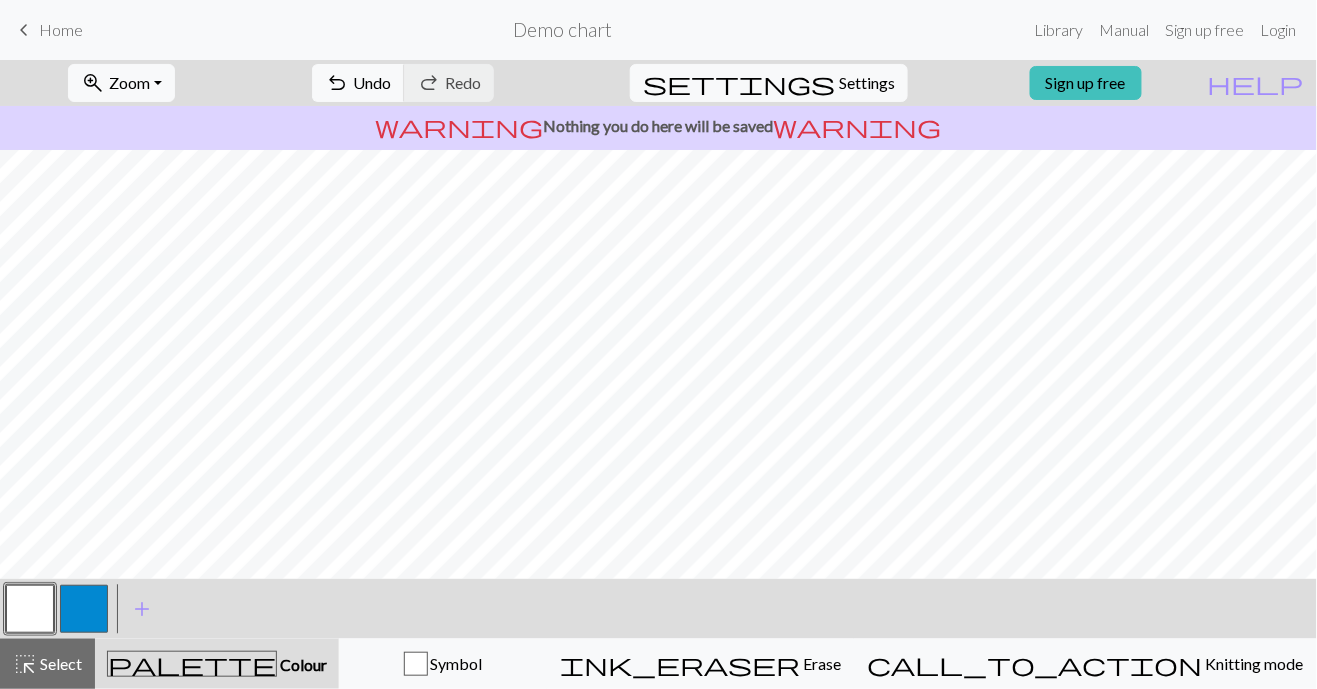 click at bounding box center [84, 609] 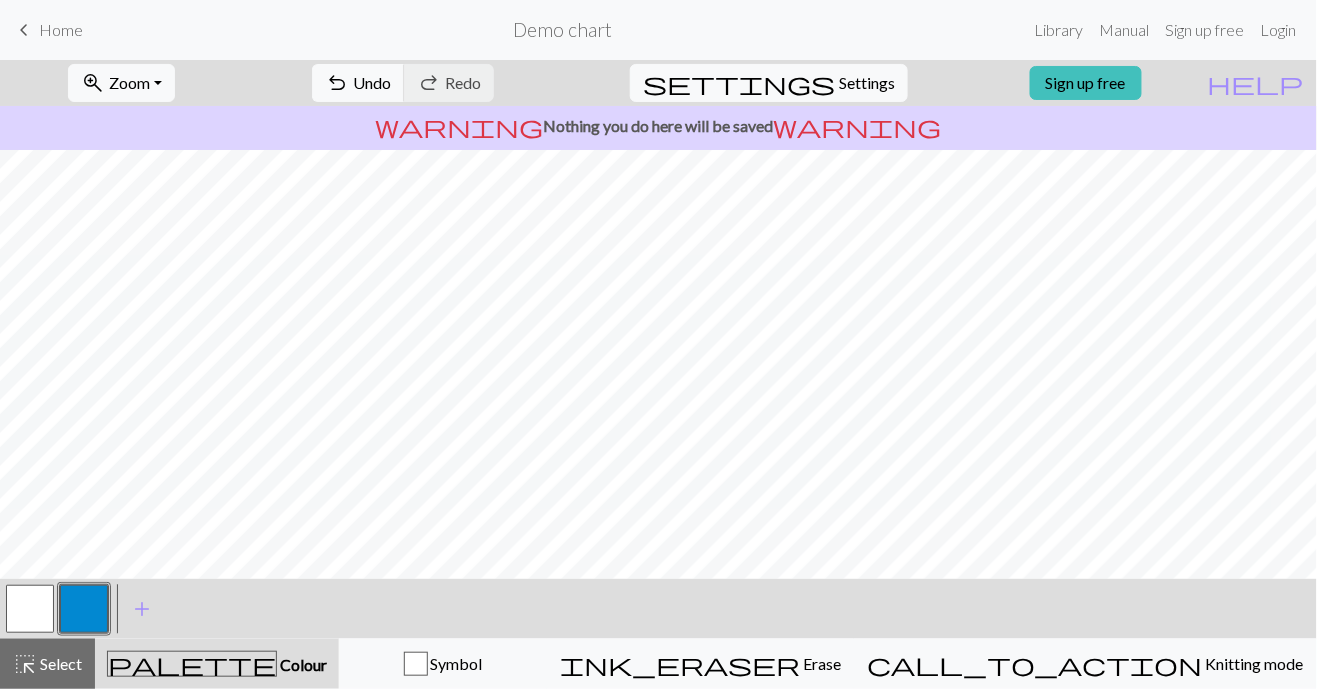 click at bounding box center (30, 609) 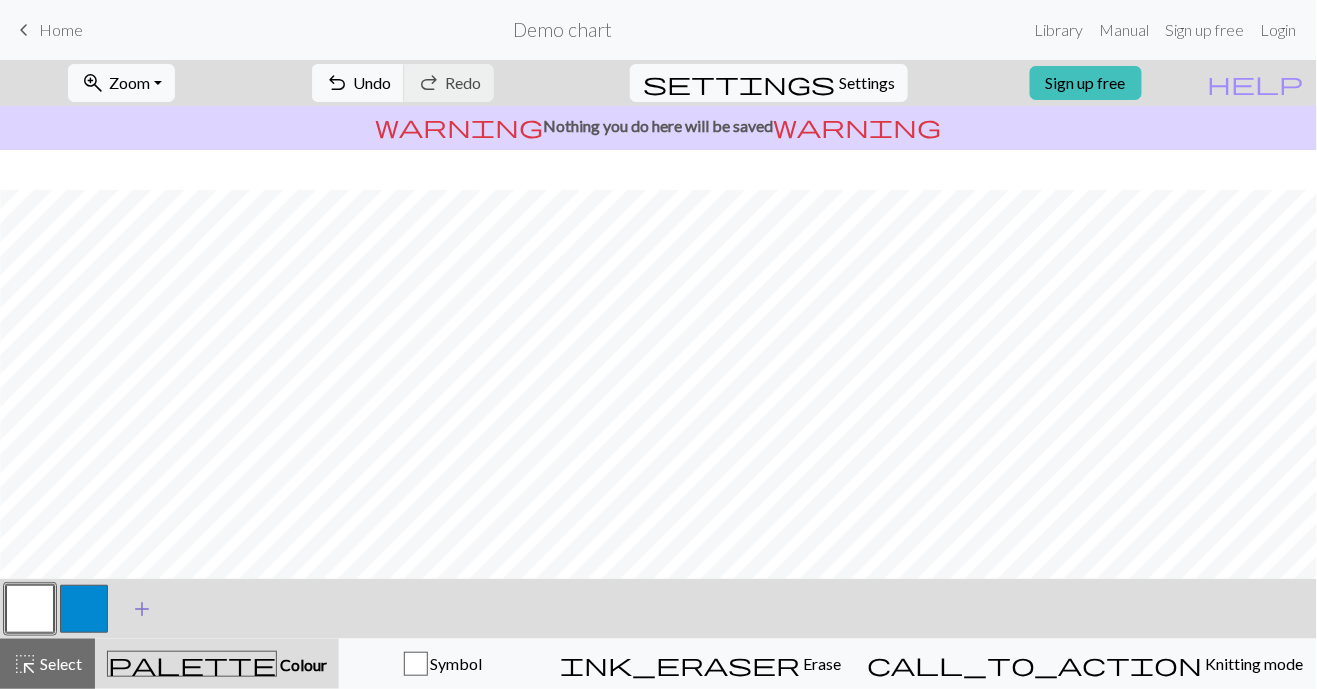 scroll, scrollTop: 40, scrollLeft: 0, axis: vertical 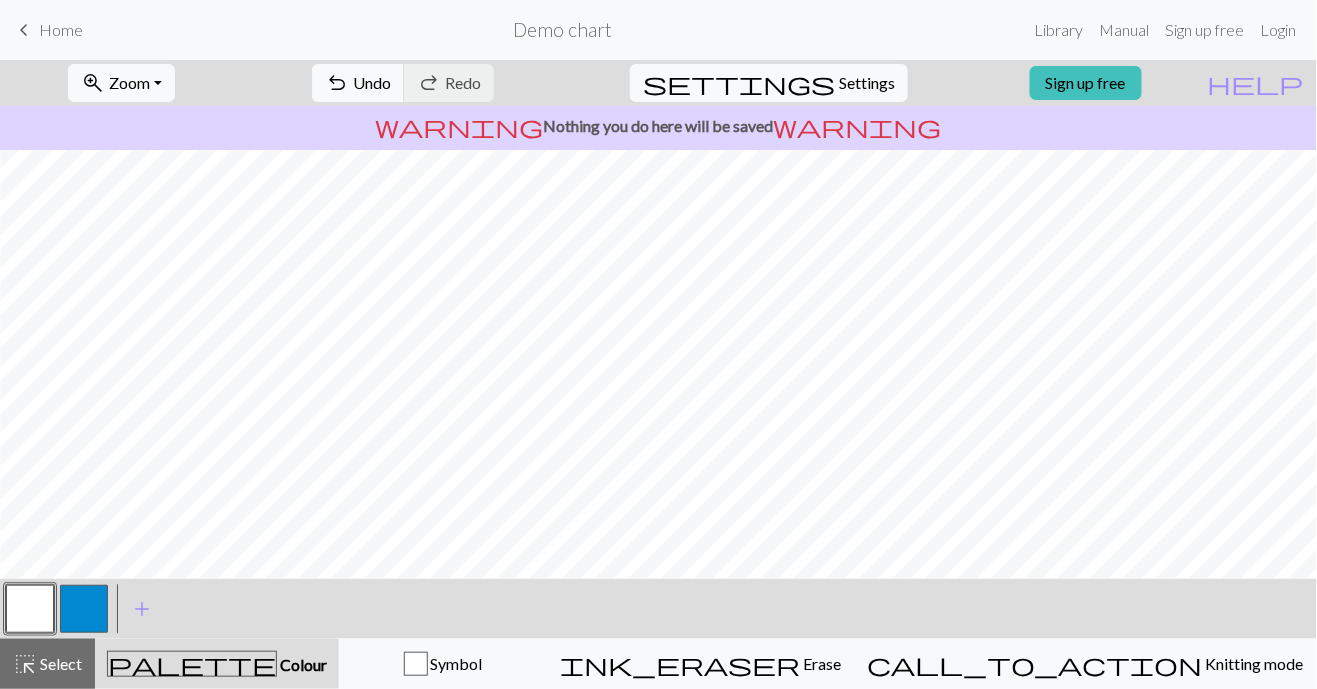 click at bounding box center [84, 609] 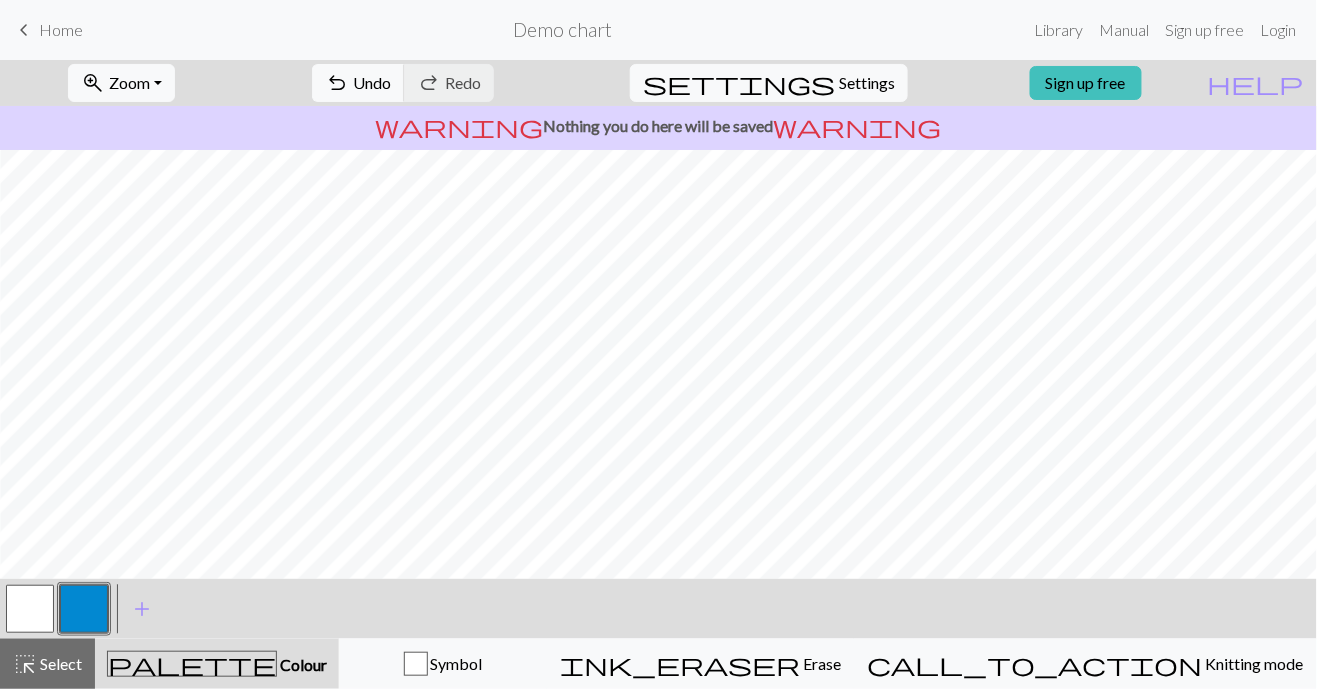 click at bounding box center (30, 609) 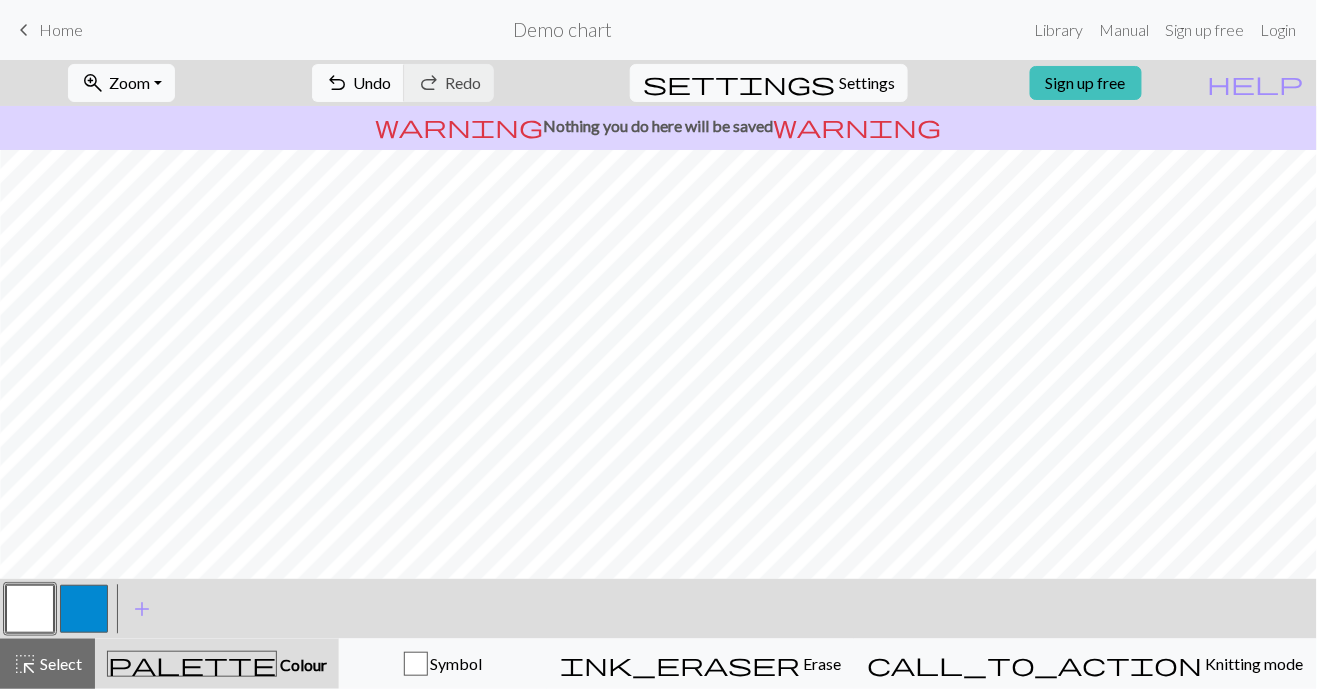 click at bounding box center (30, 609) 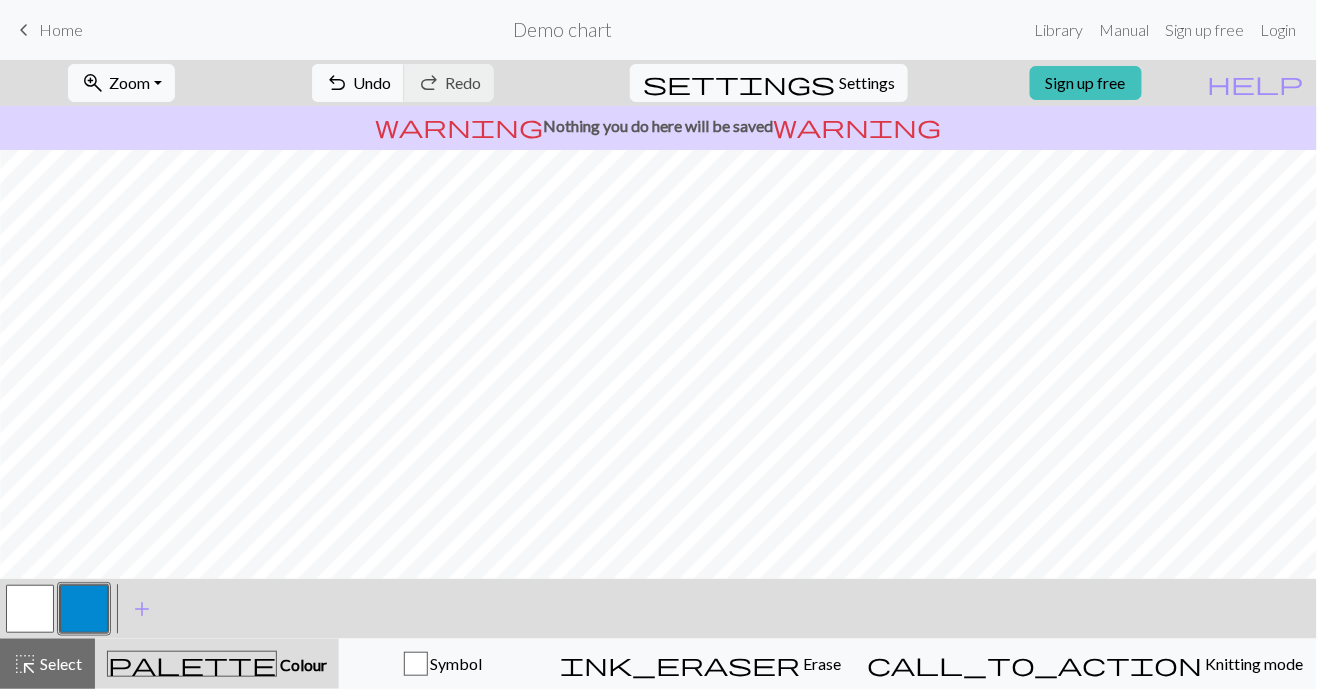 click at bounding box center [30, 609] 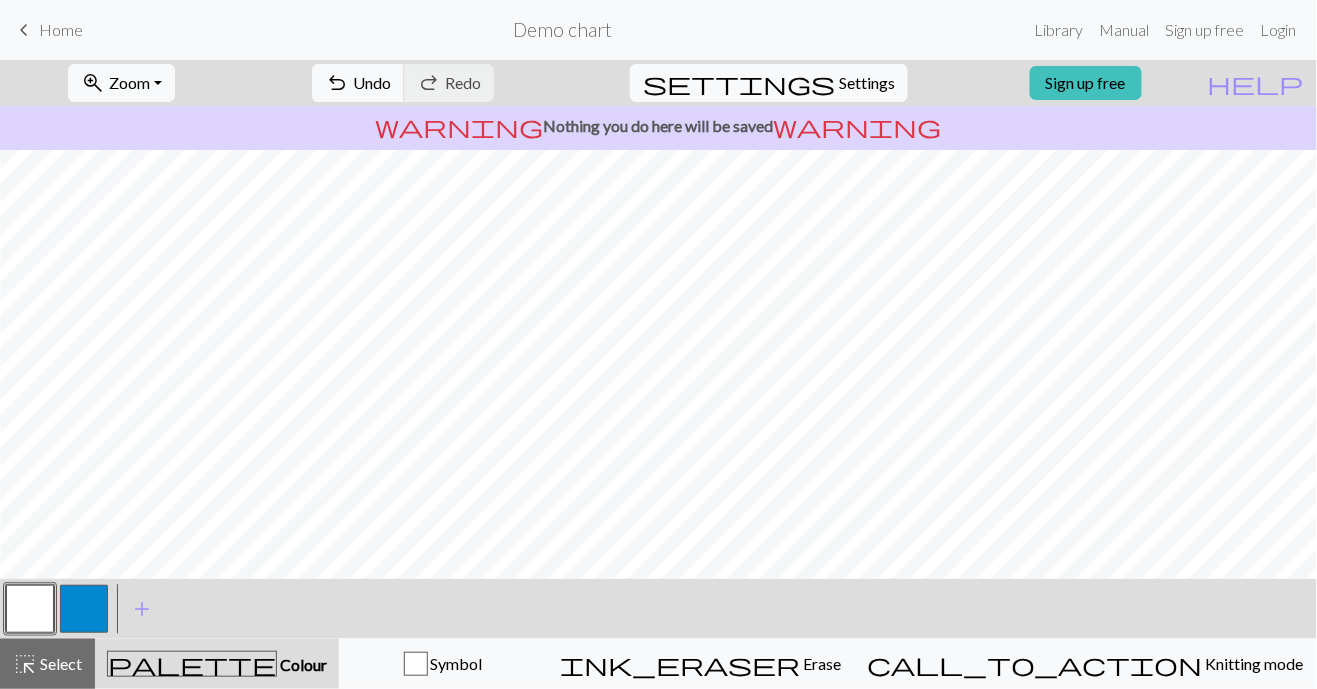 click at bounding box center (84, 609) 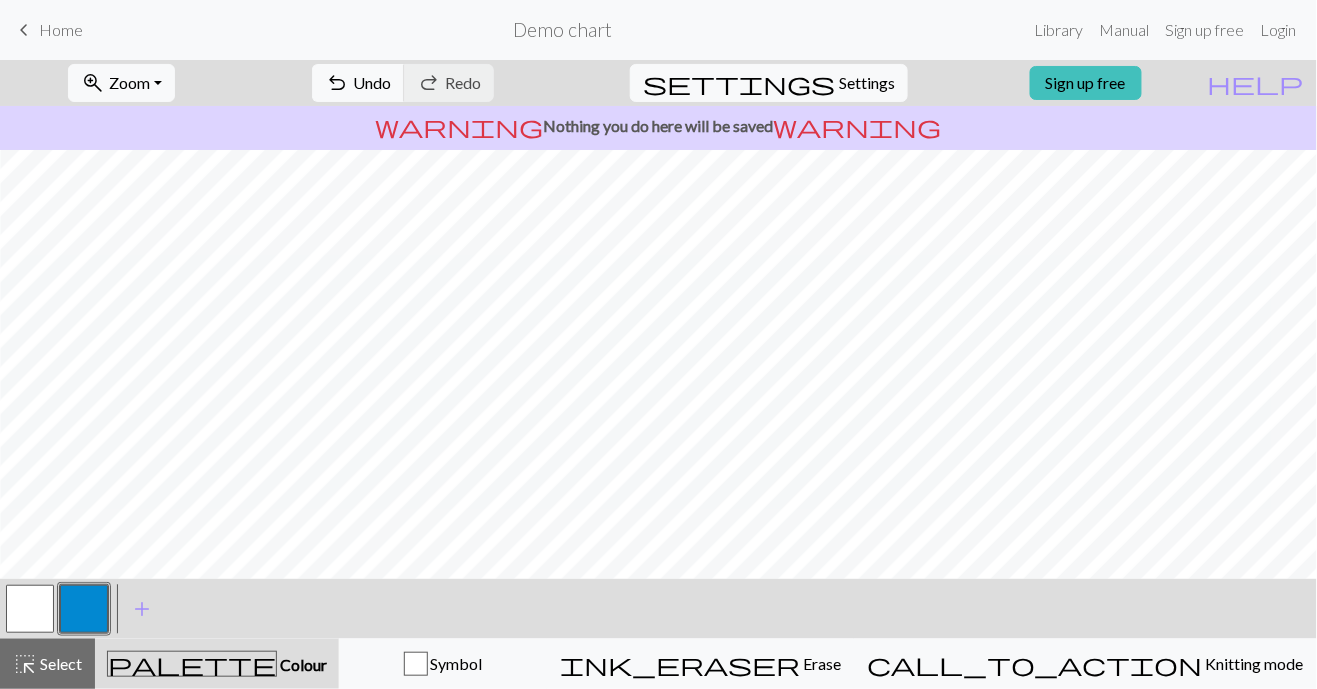 click at bounding box center [30, 609] 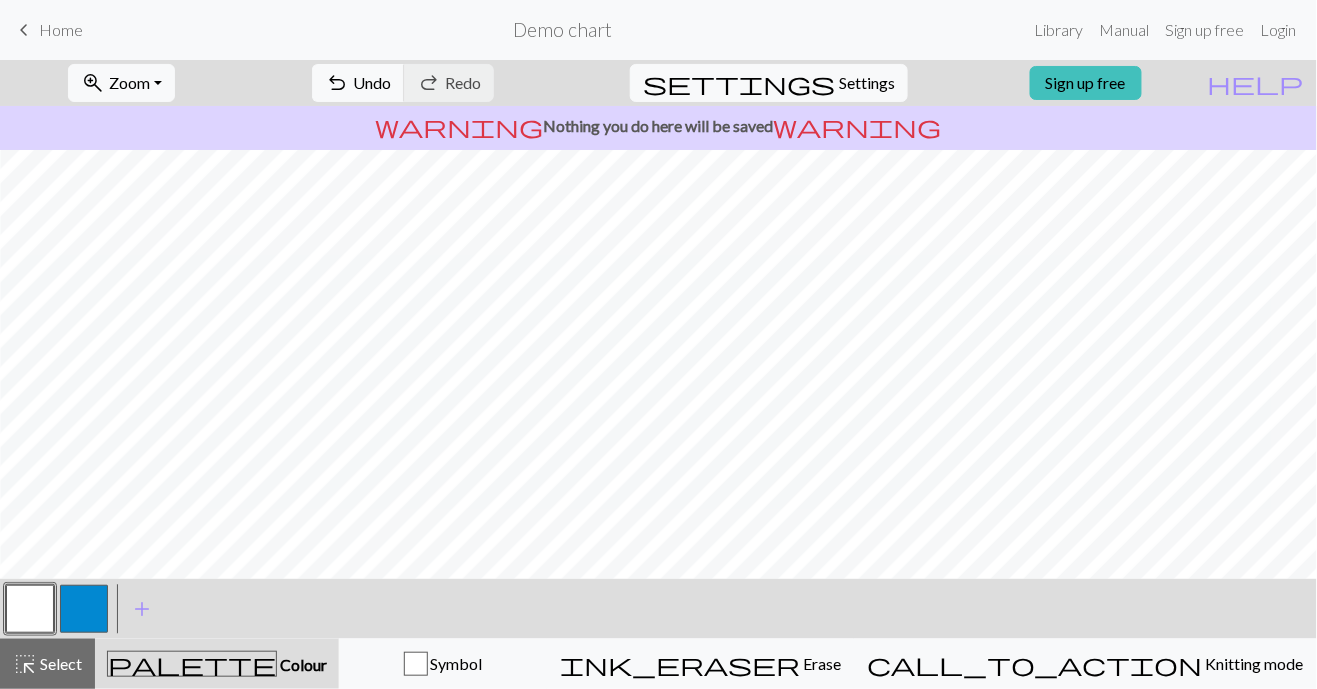 click at bounding box center [84, 609] 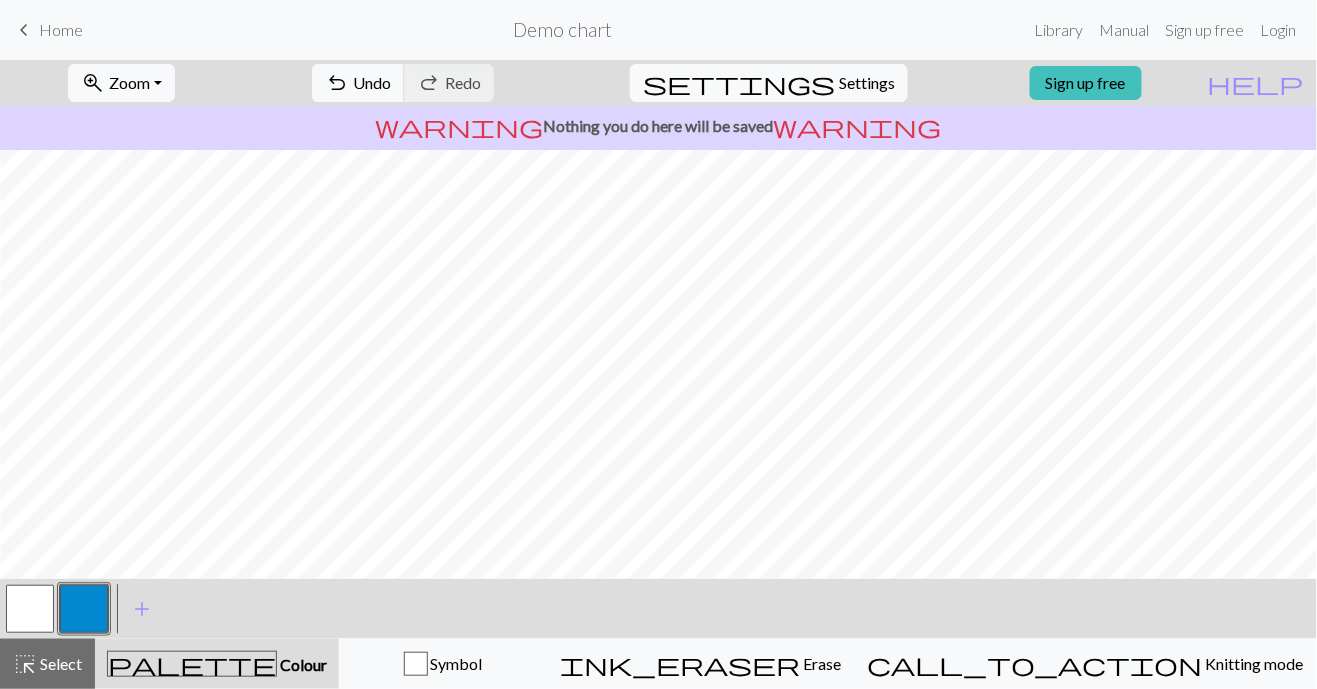 click at bounding box center (30, 609) 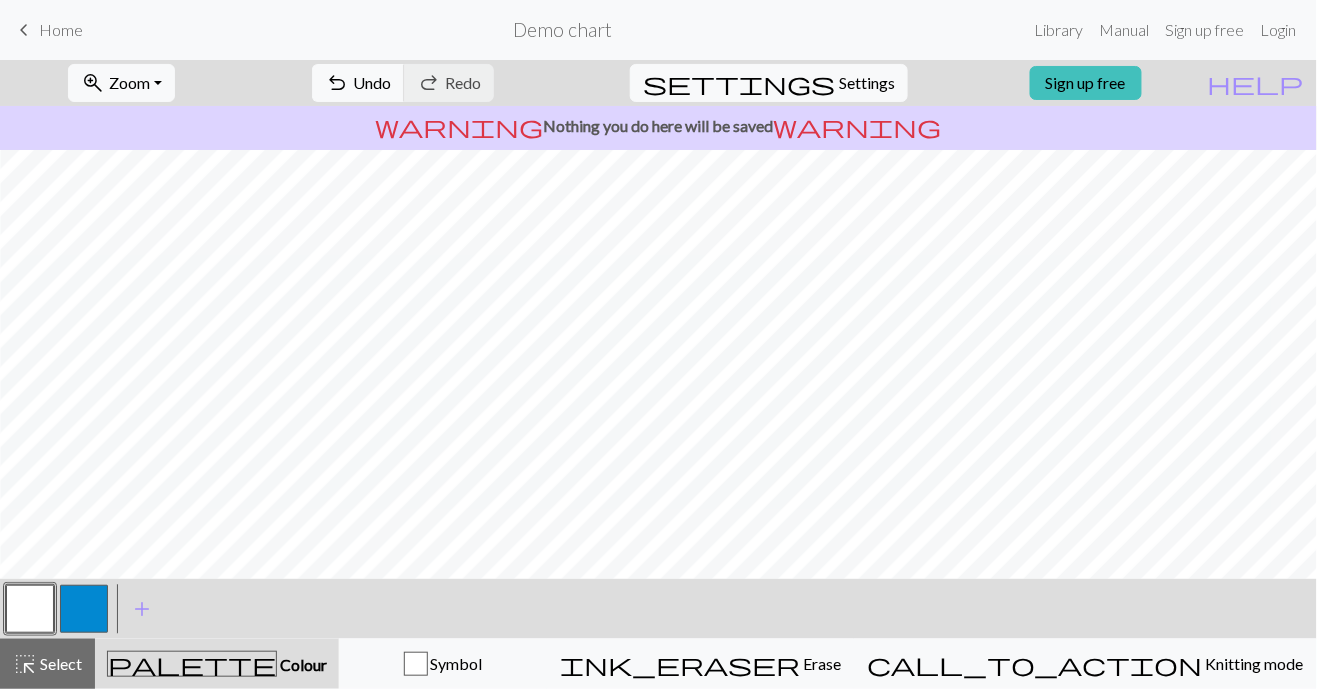 click at bounding box center [84, 609] 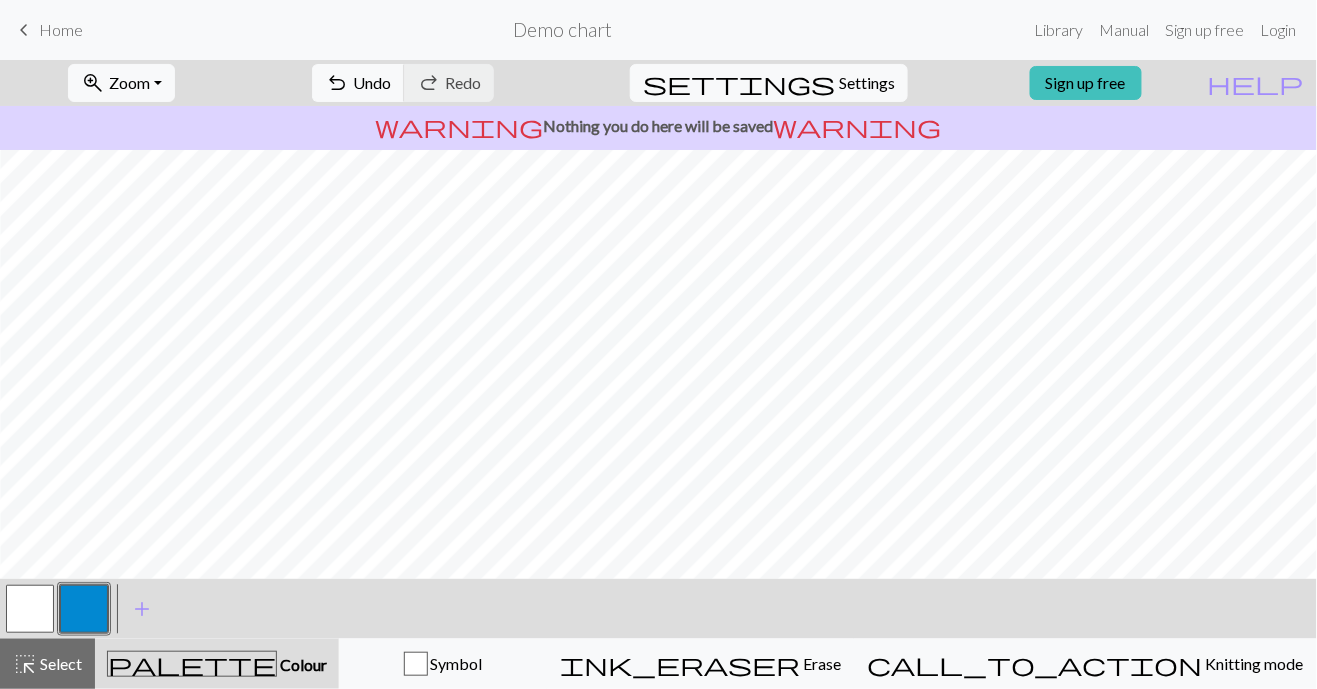 click at bounding box center (30, 609) 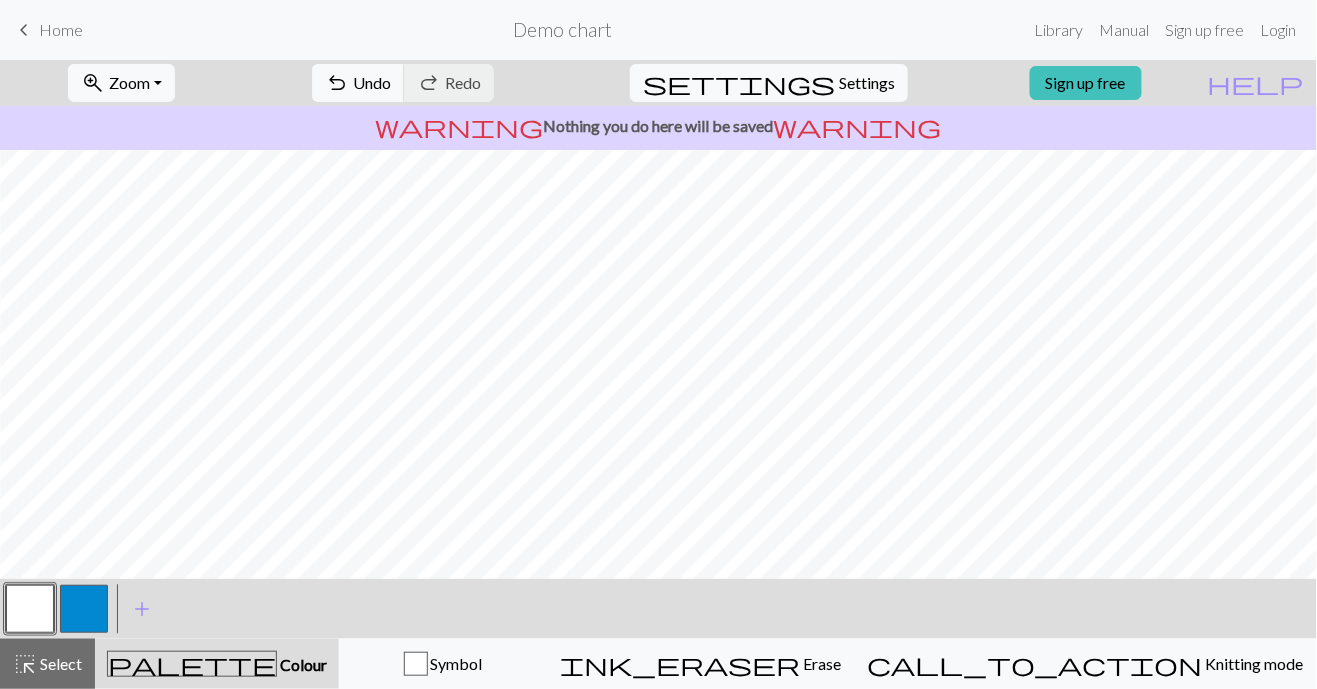 click at bounding box center (84, 609) 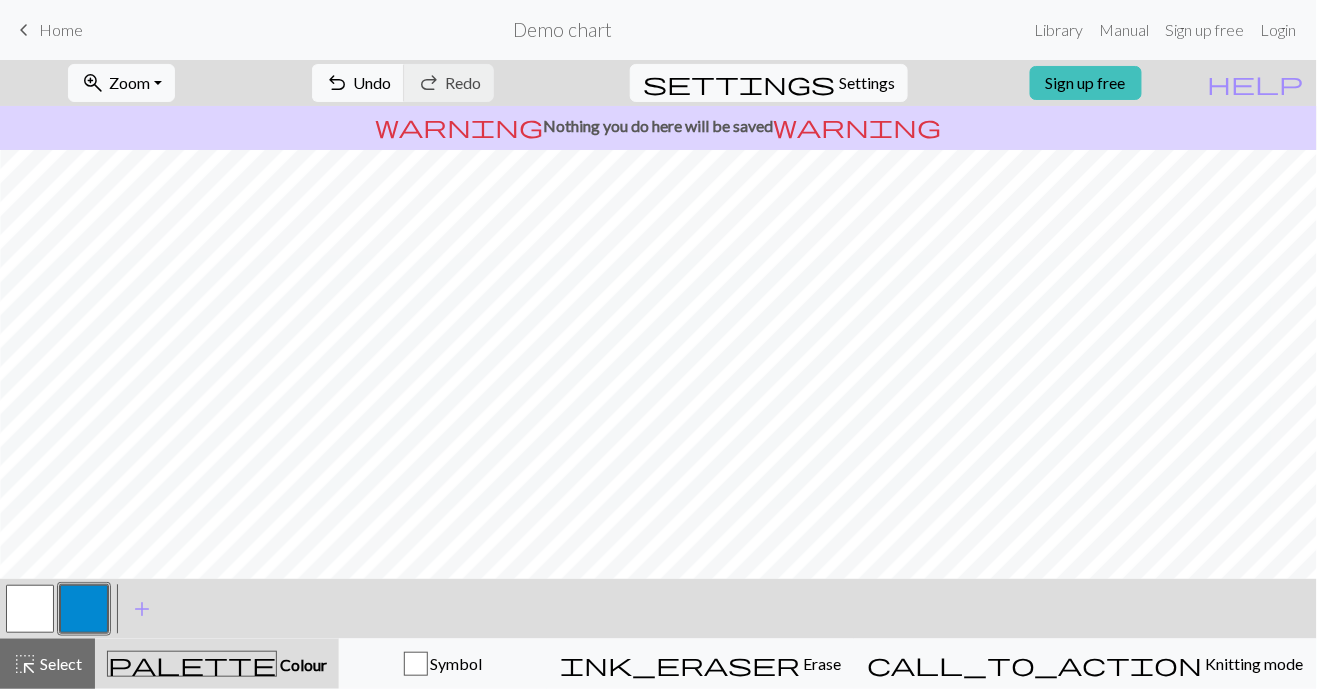 click at bounding box center [30, 609] 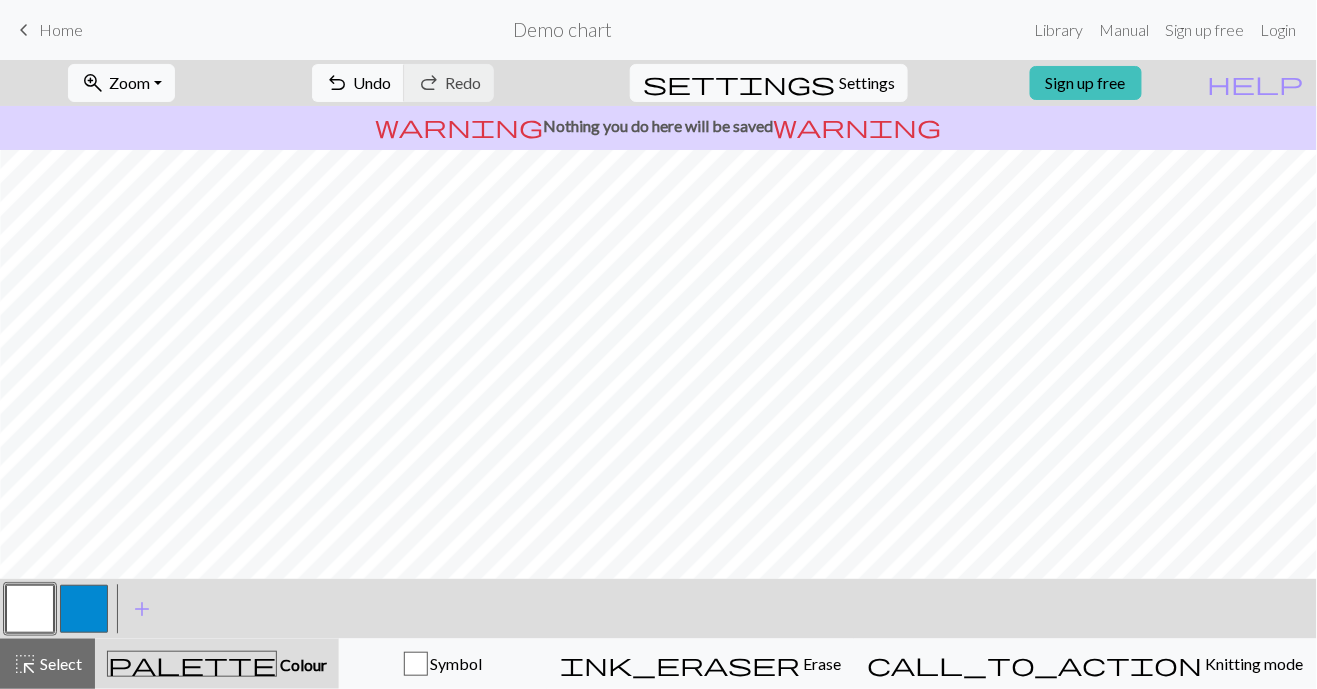 click at bounding box center (84, 609) 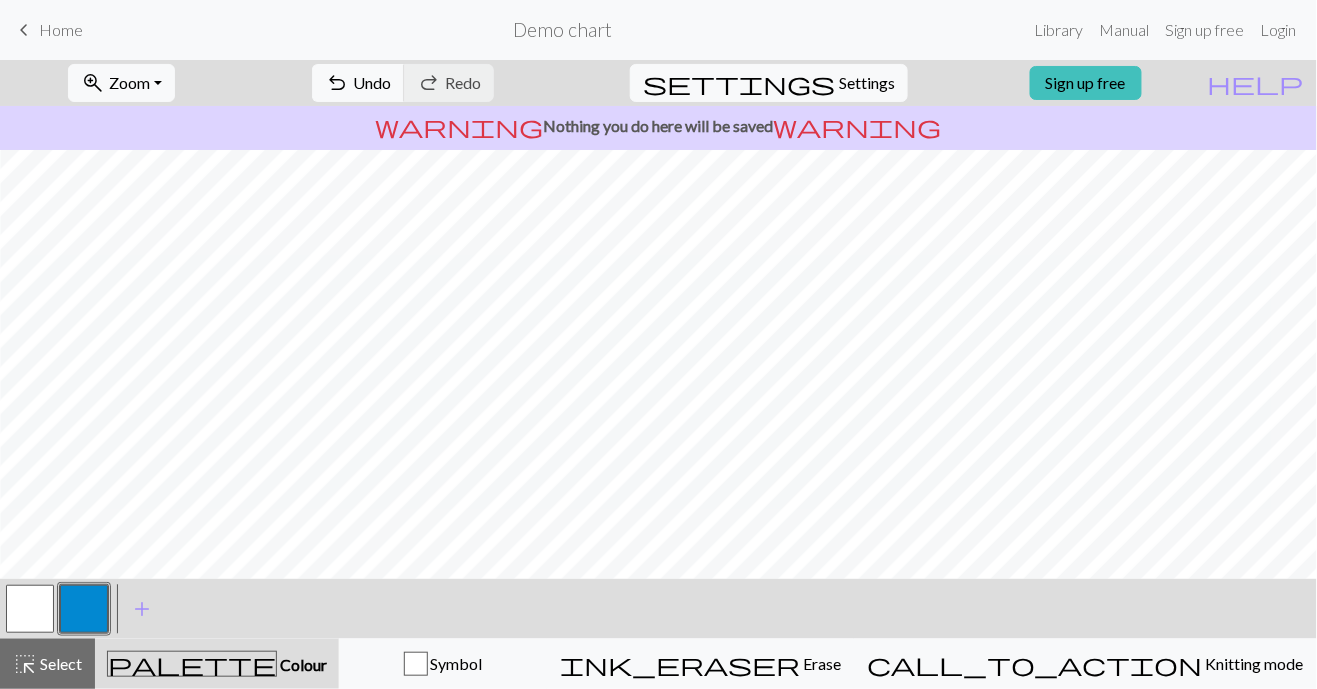 click at bounding box center [30, 609] 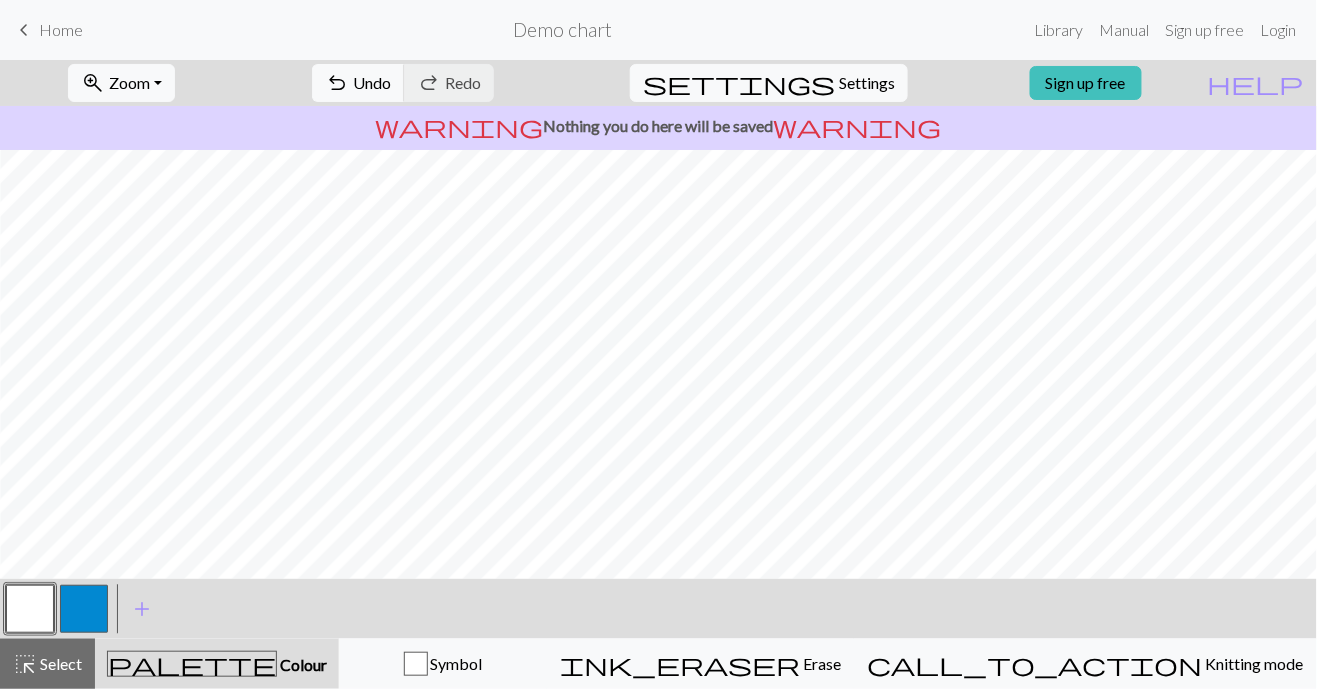 click at bounding box center (84, 609) 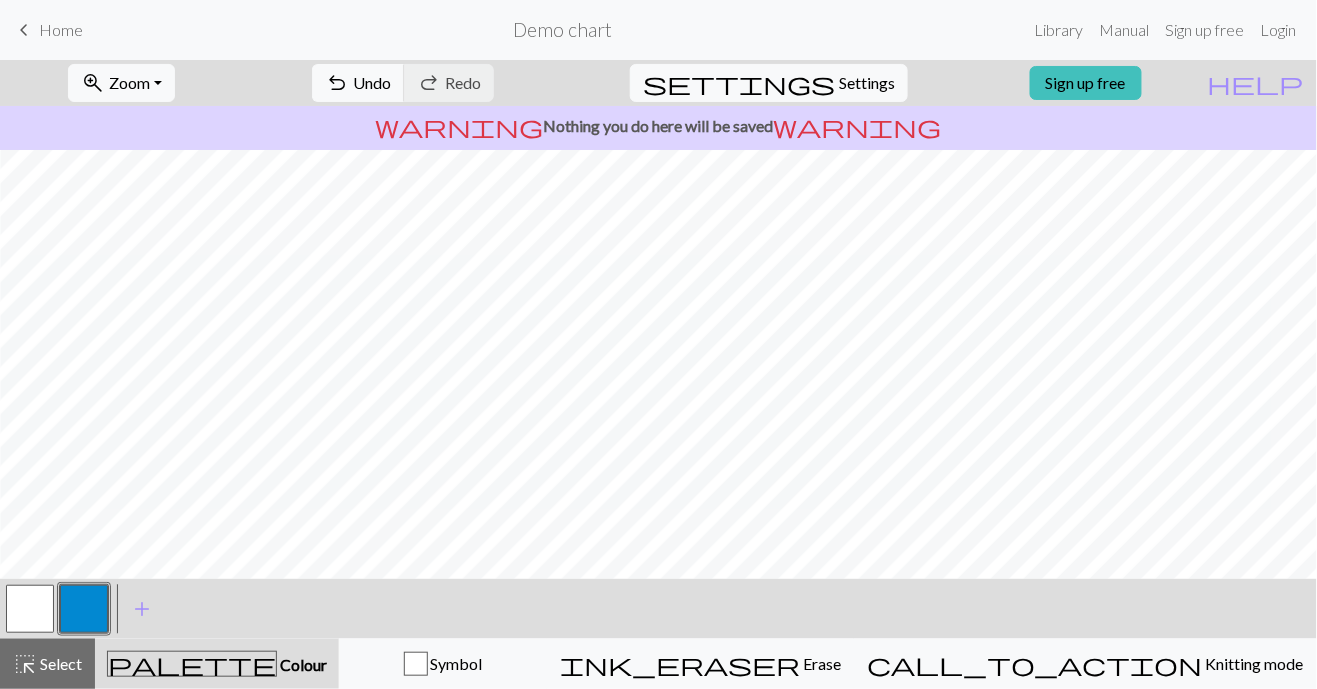 click at bounding box center (30, 609) 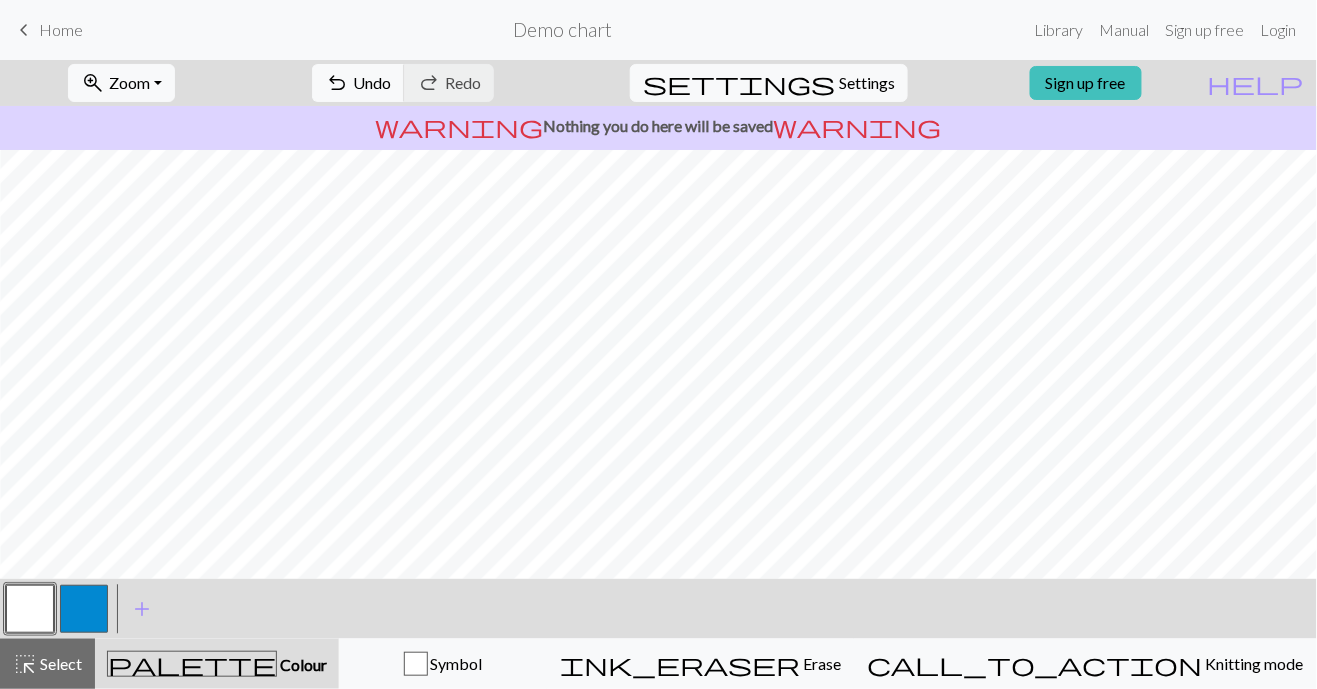 click at bounding box center (84, 609) 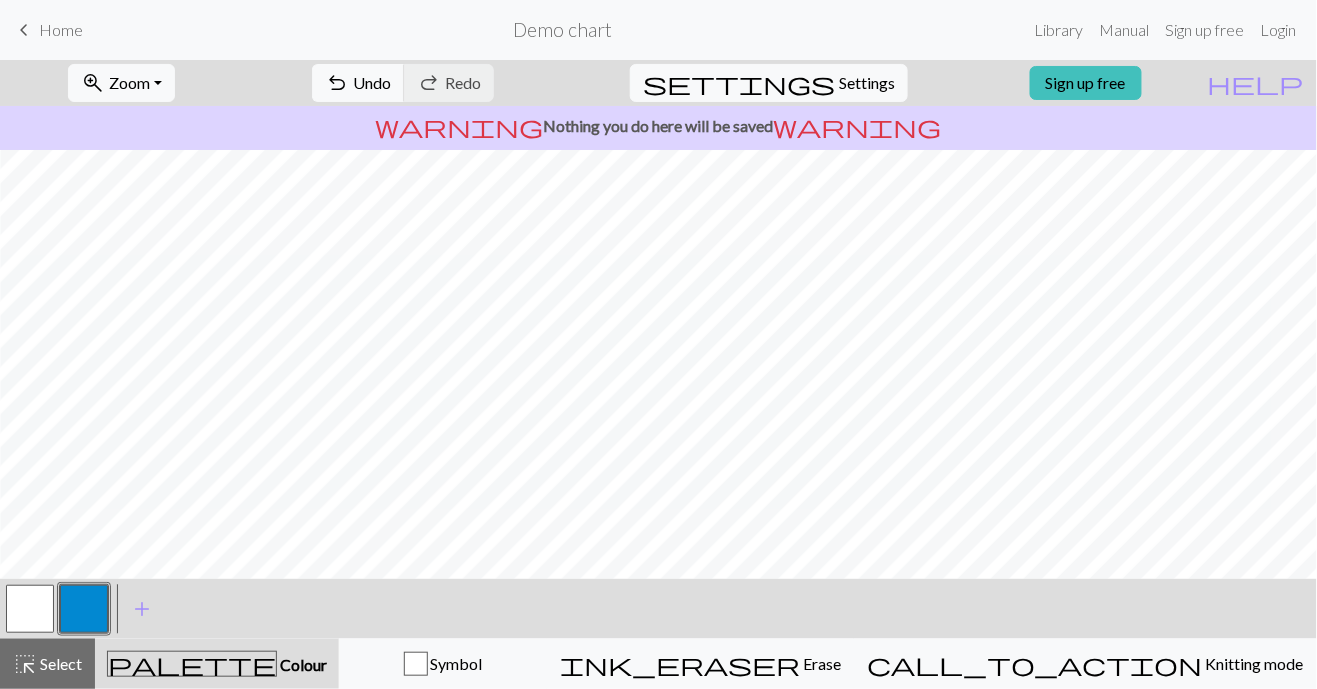 click at bounding box center [30, 609] 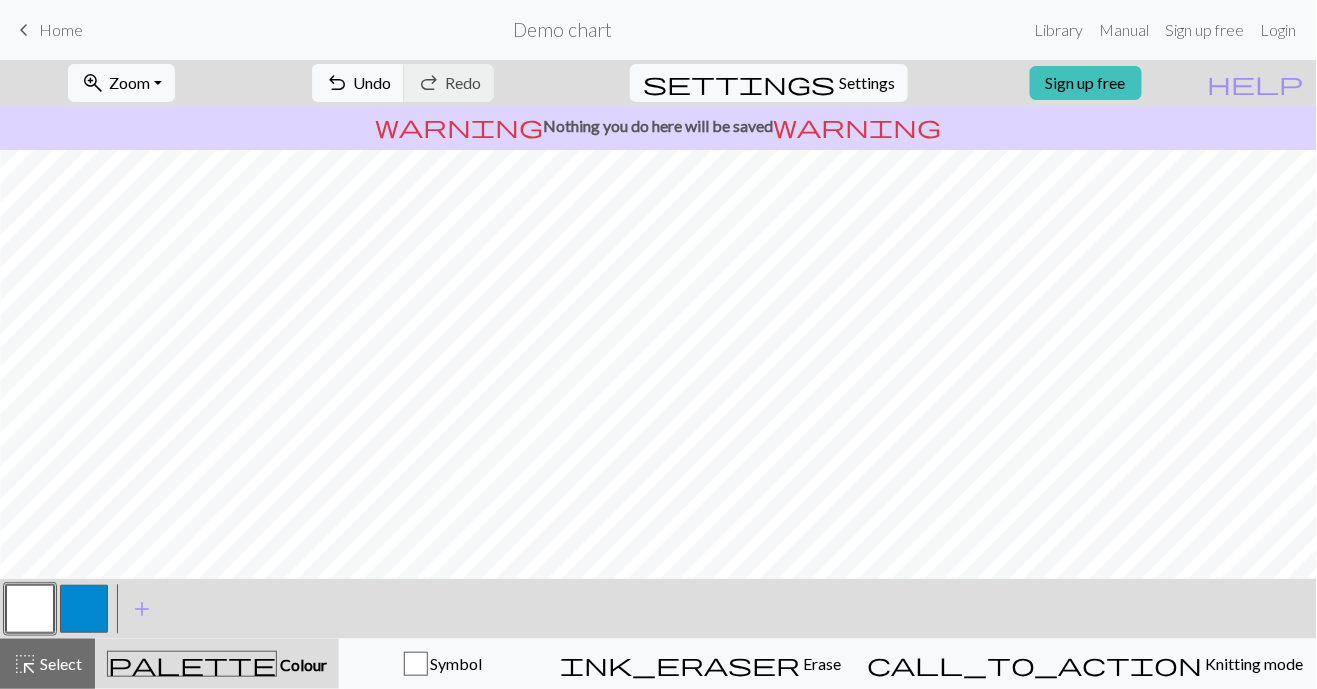 click at bounding box center (84, 609) 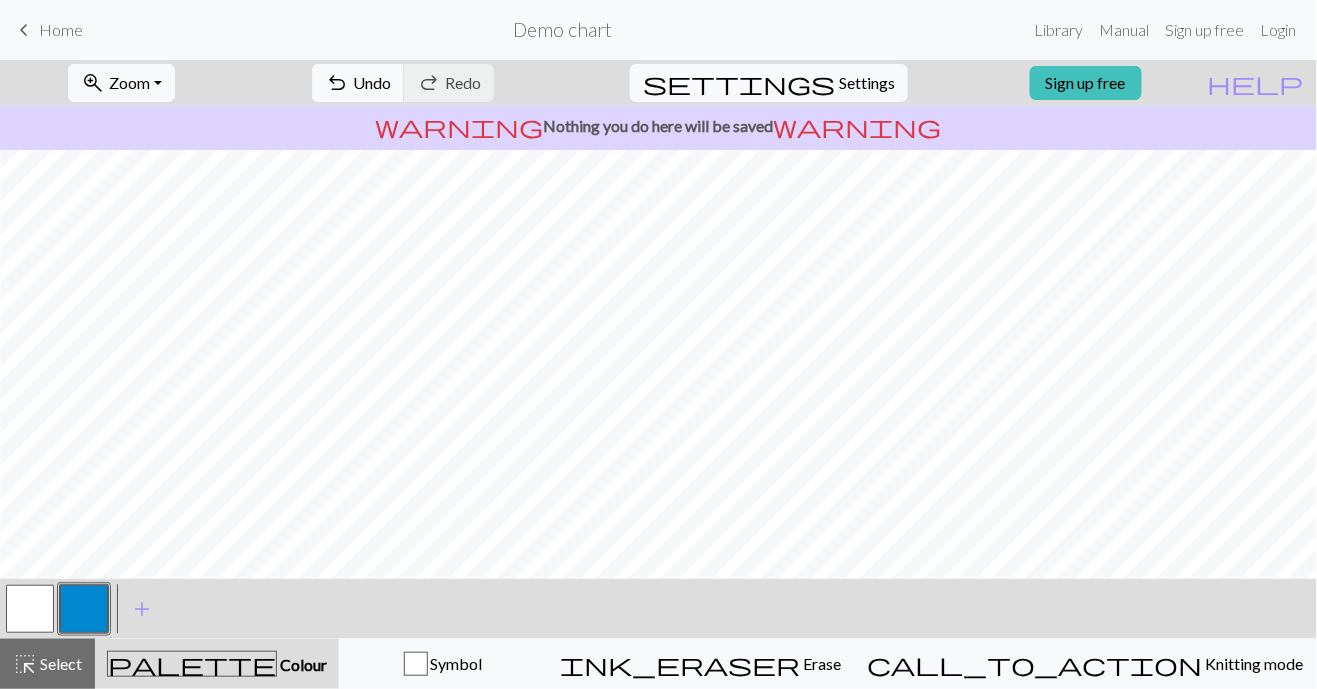 click at bounding box center (30, 609) 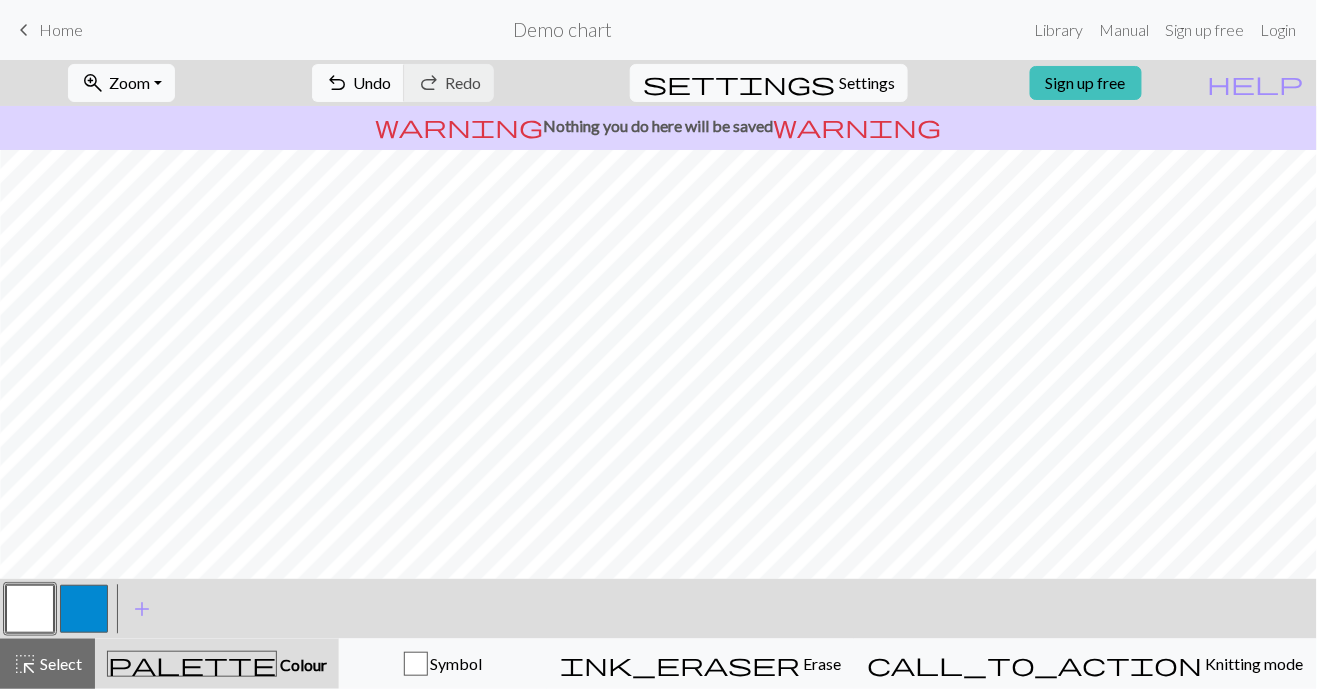 click at bounding box center [84, 609] 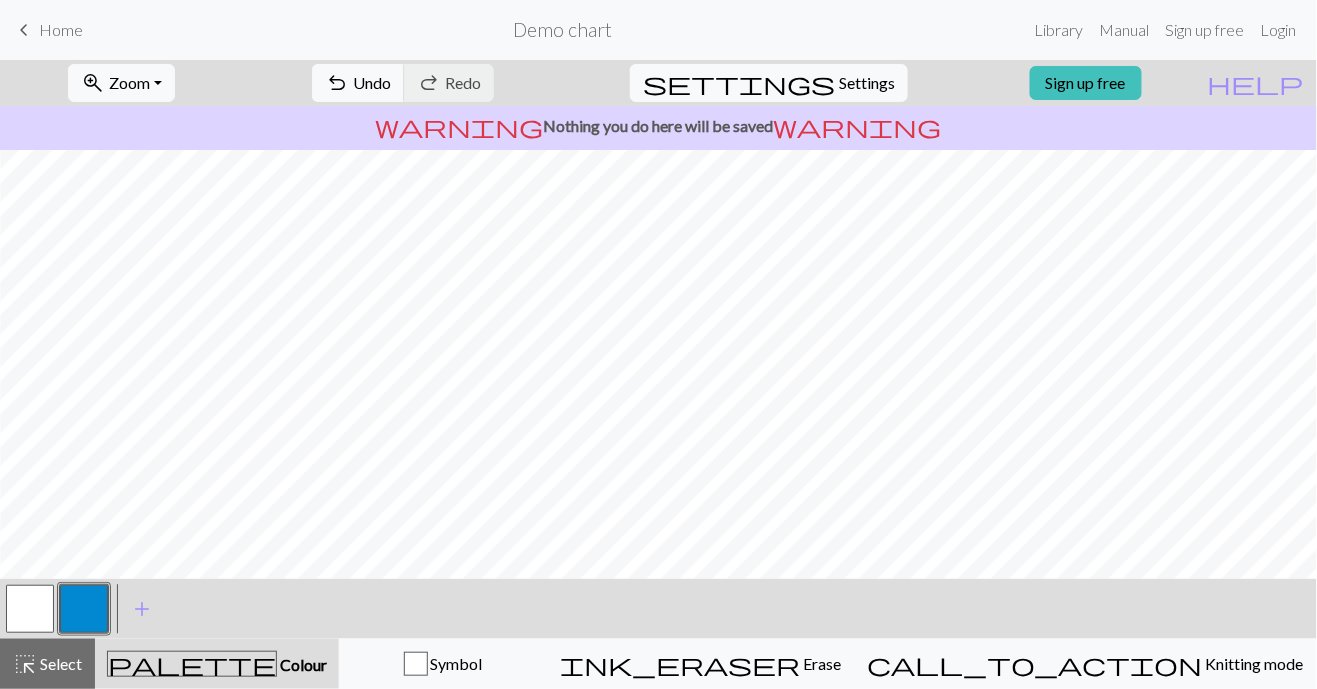 click at bounding box center (84, 609) 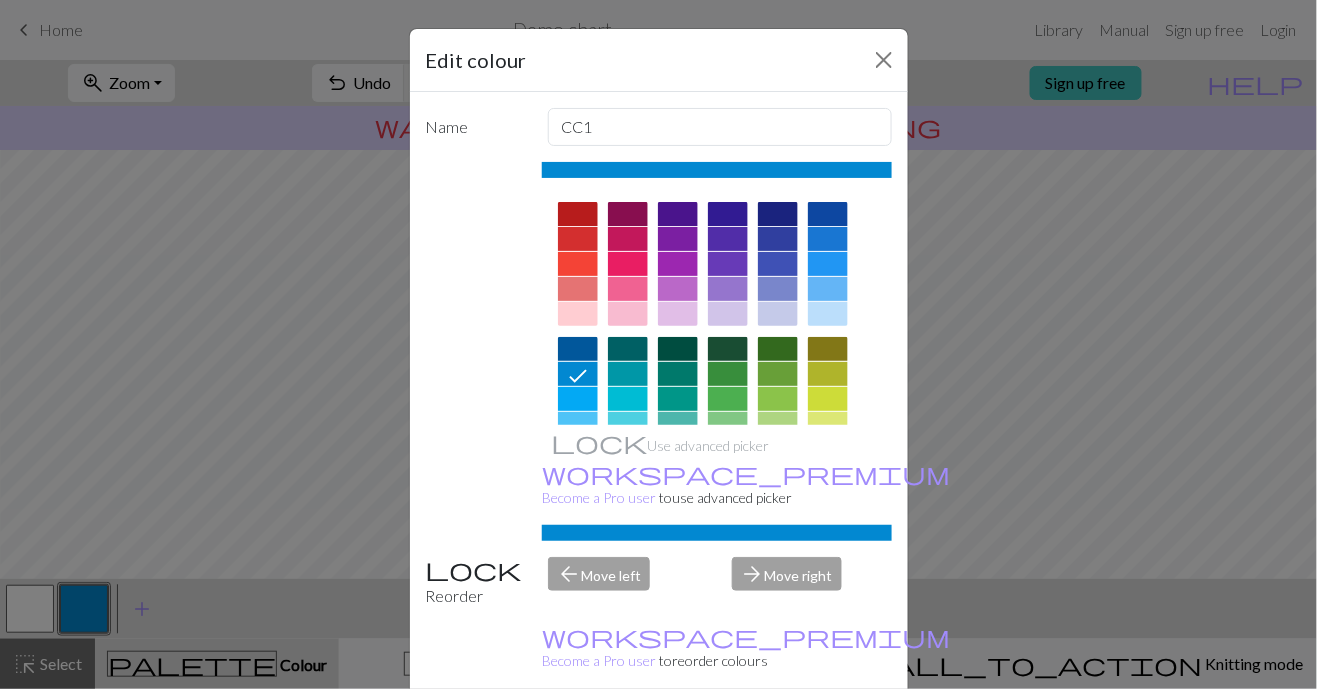 click on "Edit colour Name CC1 Use advanced picker workspace_premium Become a Pro user   to  use advanced picker Reorder arrow_back Move left arrow_forward Move right workspace_premium Become a Pro user   to  reorder colours Delete Done Cancel" at bounding box center [658, 344] 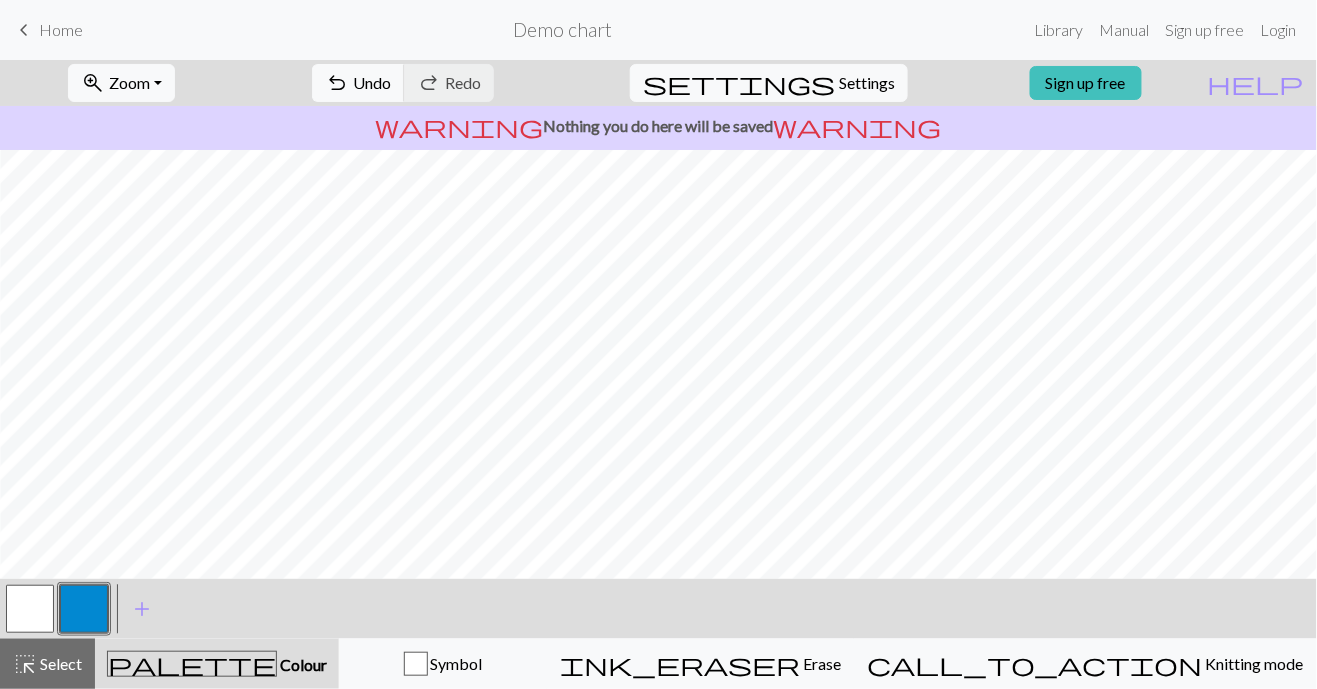 click at bounding box center [30, 609] 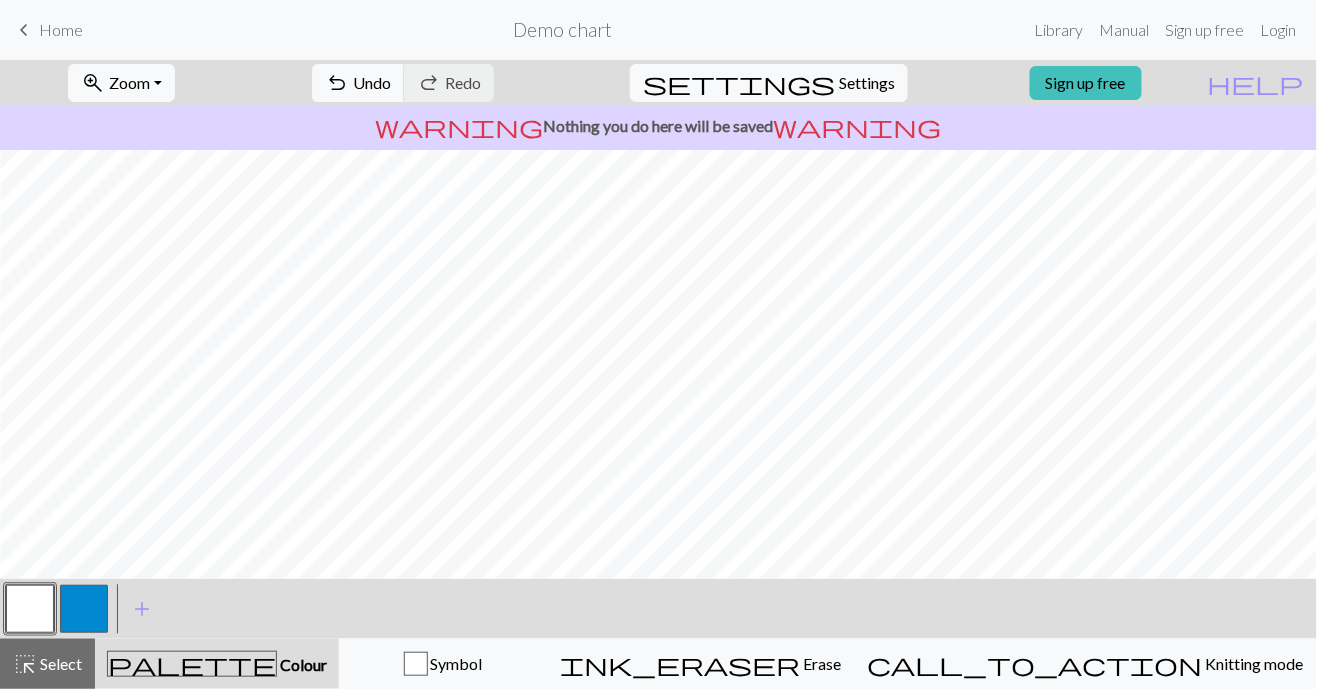 click at bounding box center [84, 609] 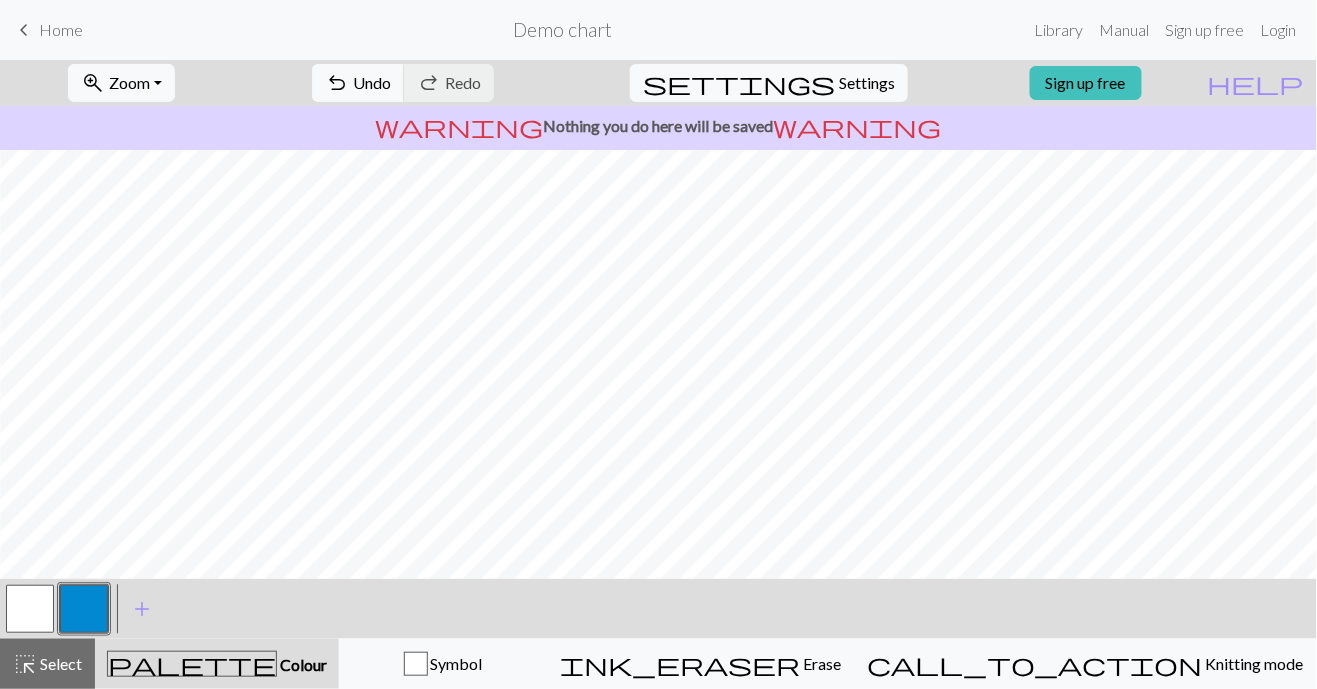 click at bounding box center [30, 609] 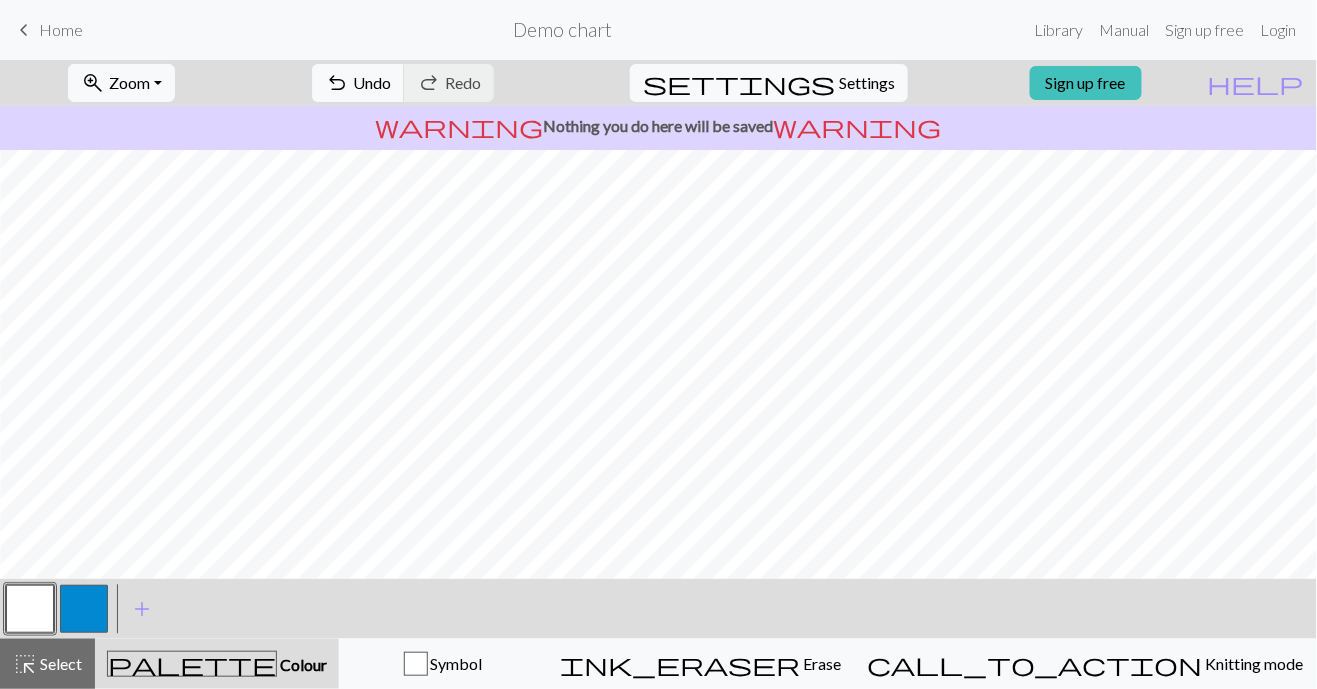 click at bounding box center (84, 609) 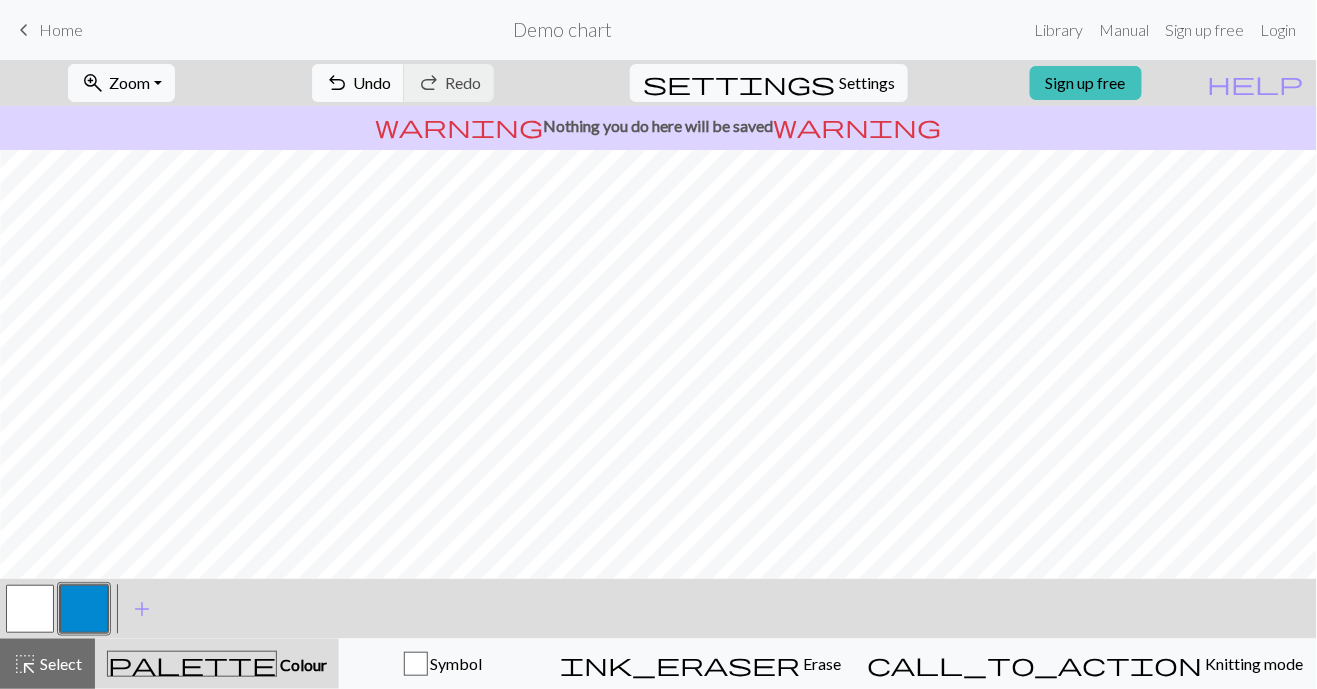click at bounding box center (30, 609) 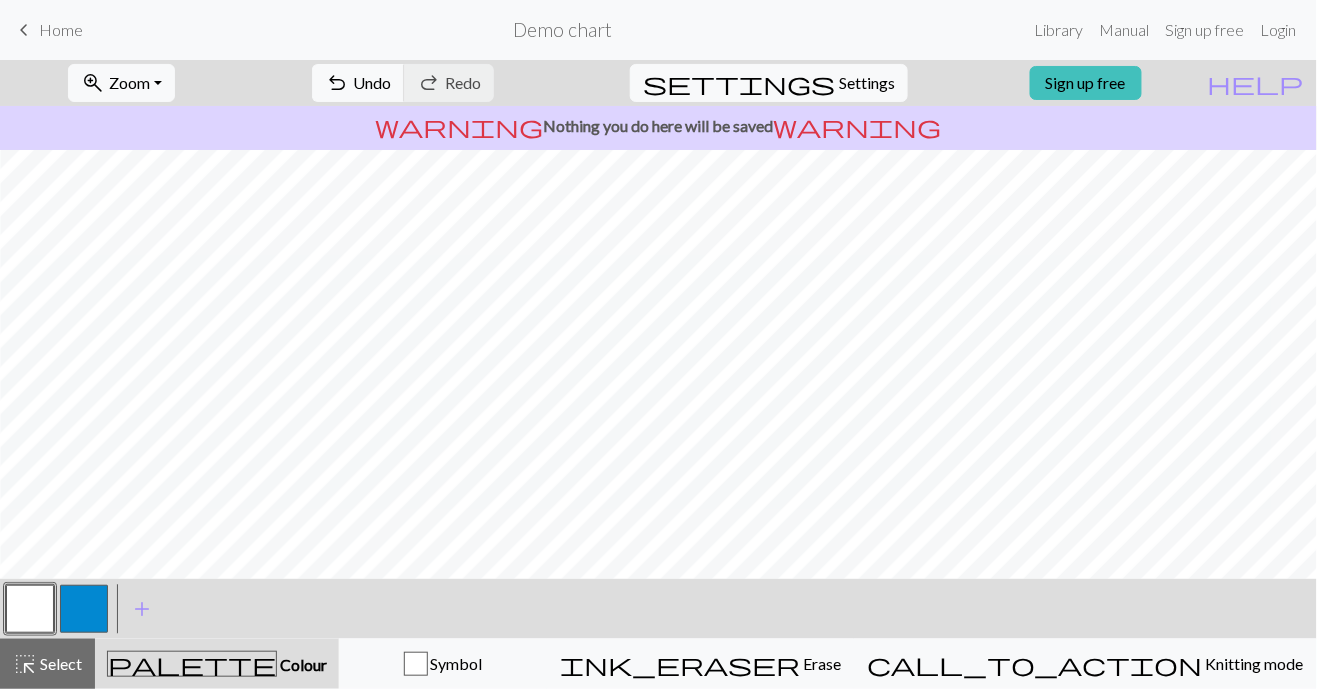 click at bounding box center [84, 609] 